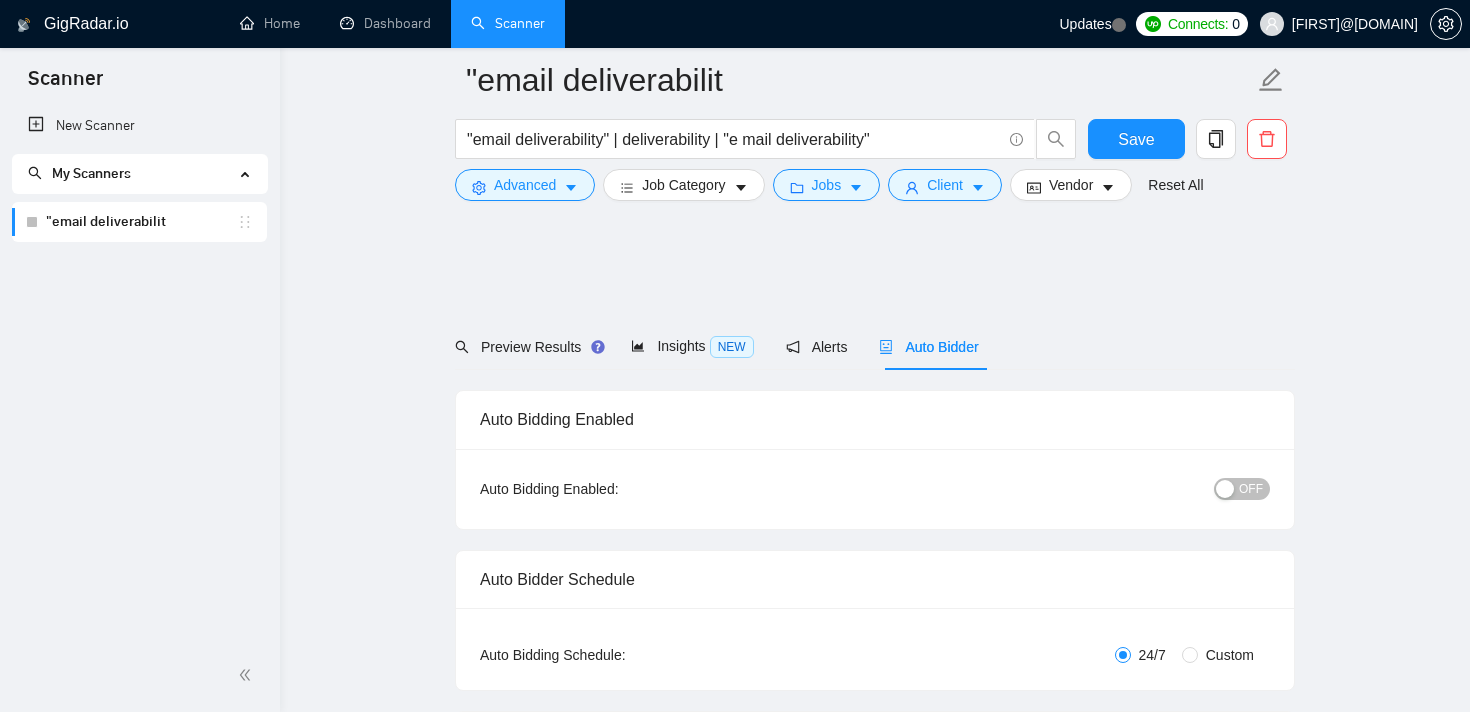 scroll, scrollTop: 1553, scrollLeft: 0, axis: vertical 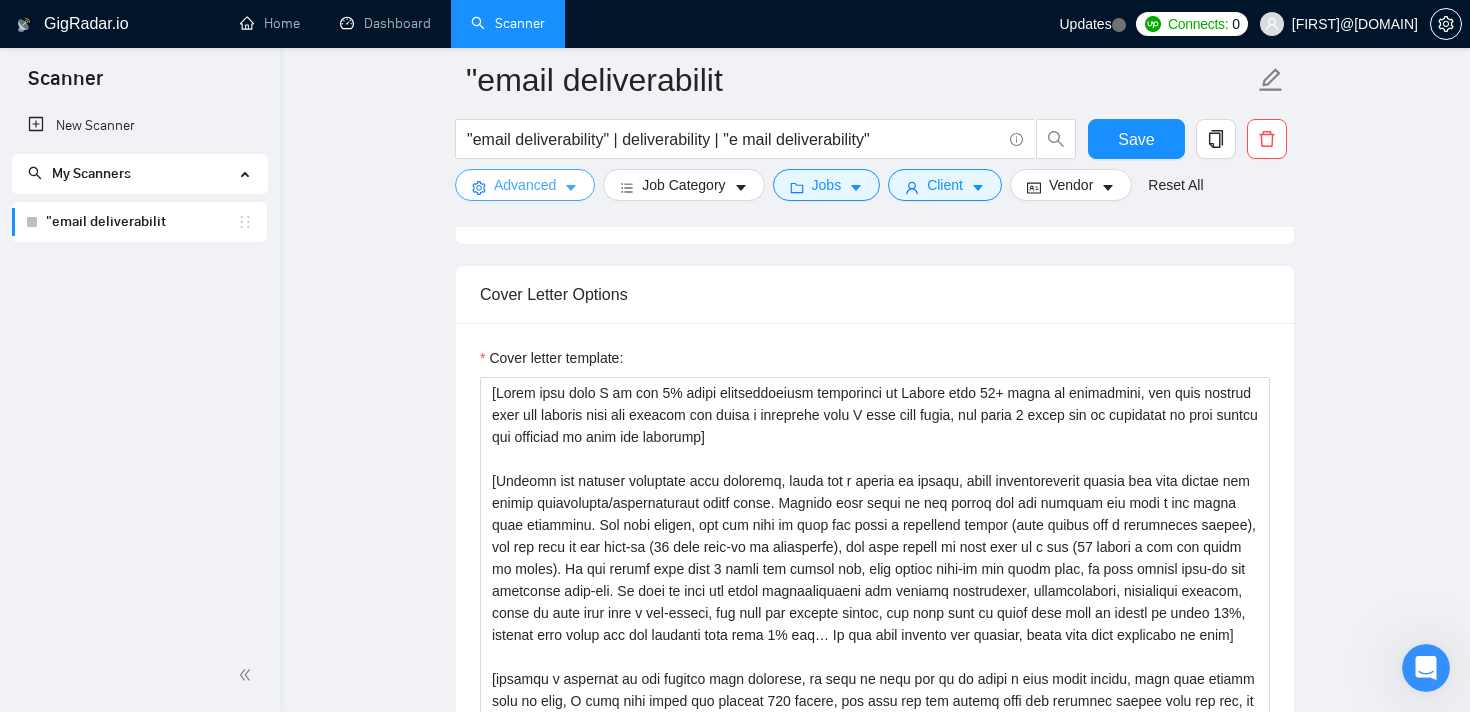 click on "Advanced" at bounding box center [525, 185] 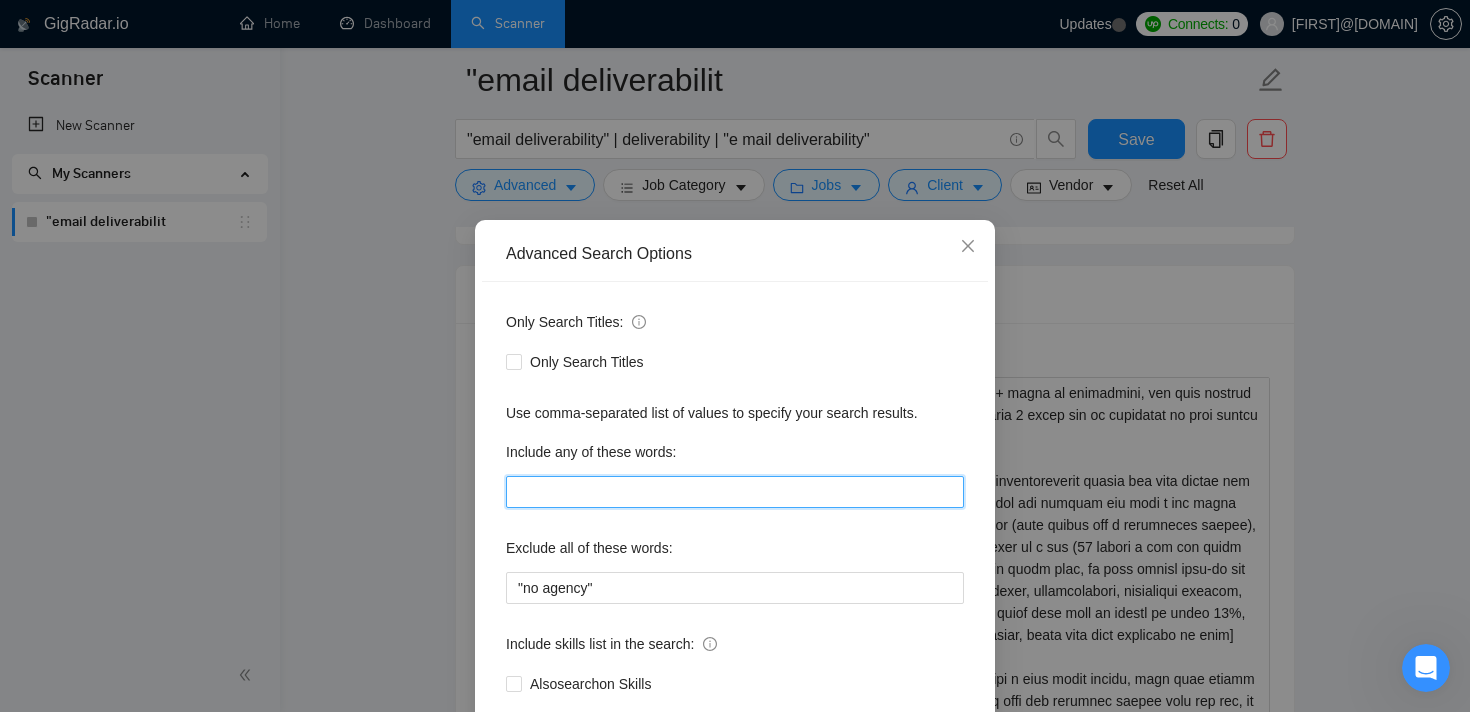 click at bounding box center [735, 492] 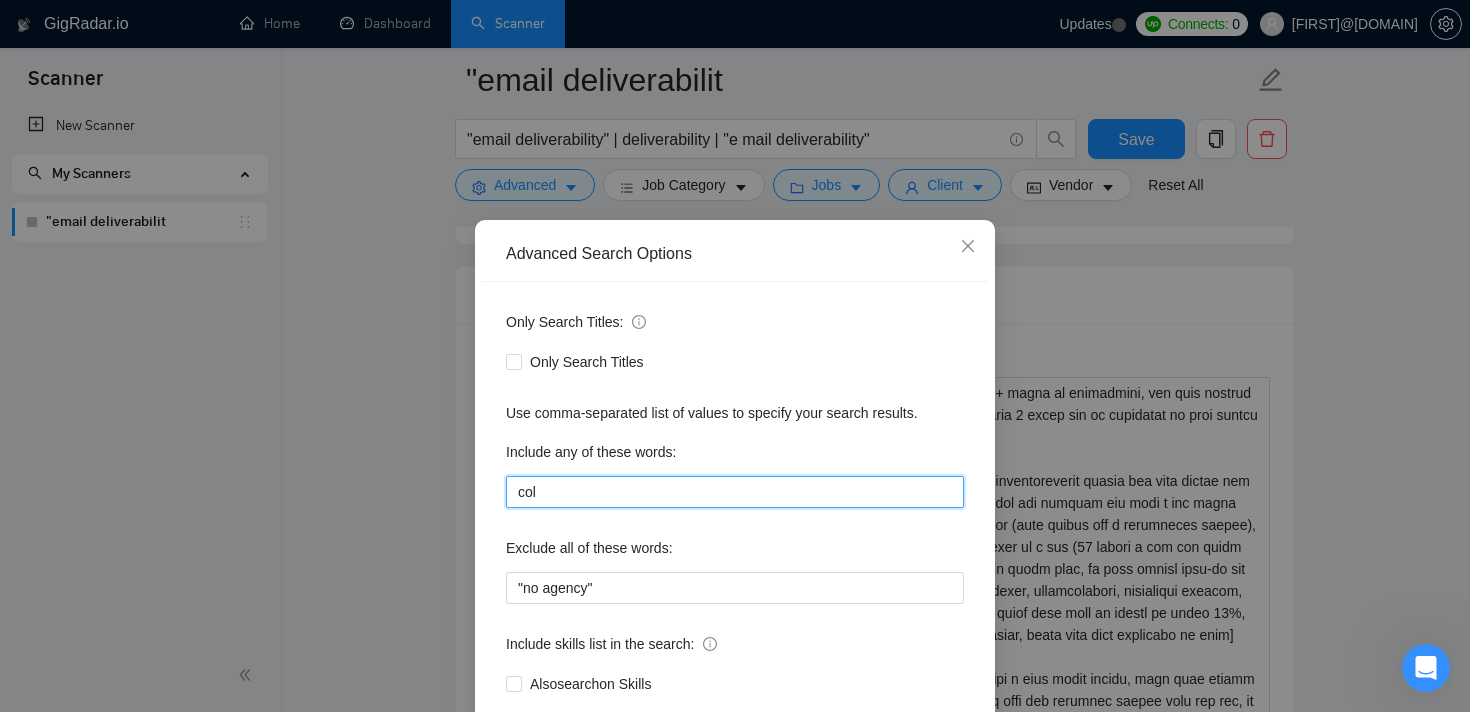 type on "cold" 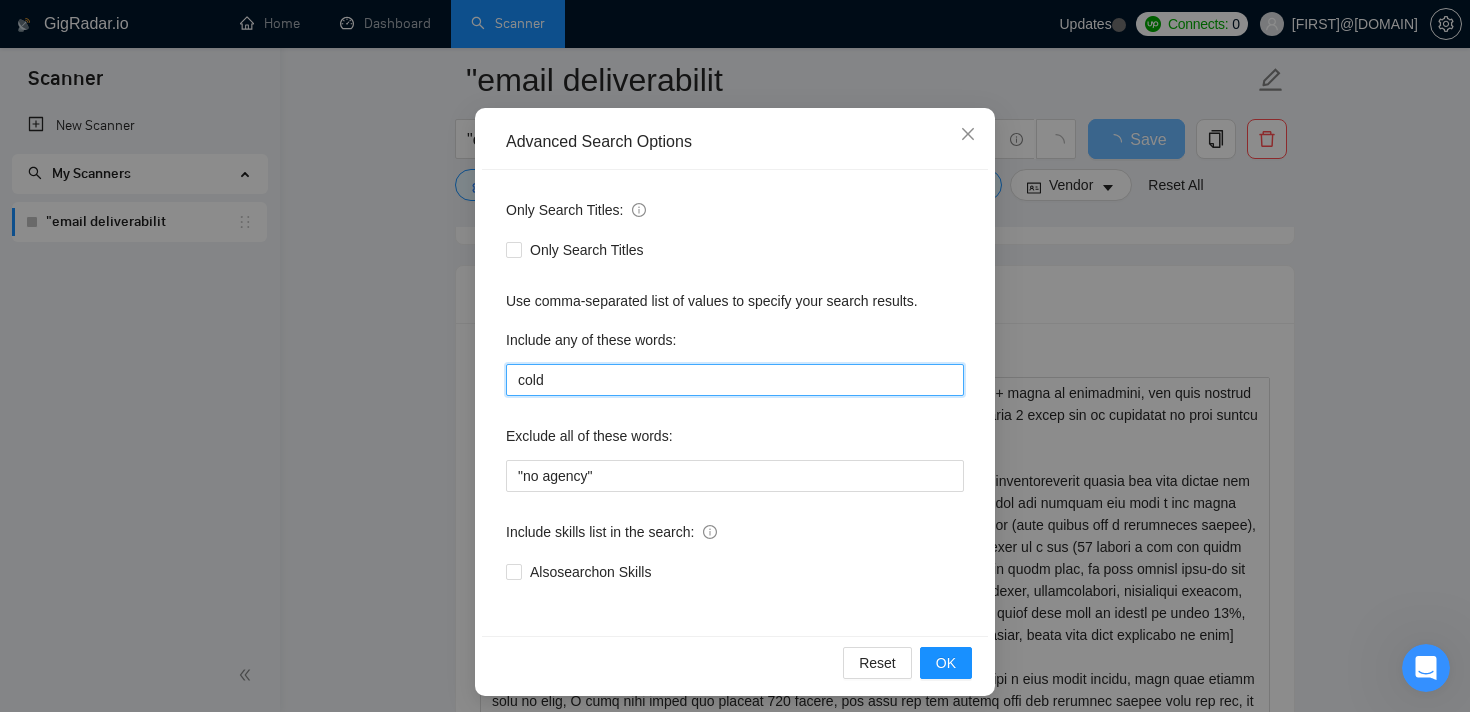 scroll, scrollTop: 120, scrollLeft: 0, axis: vertical 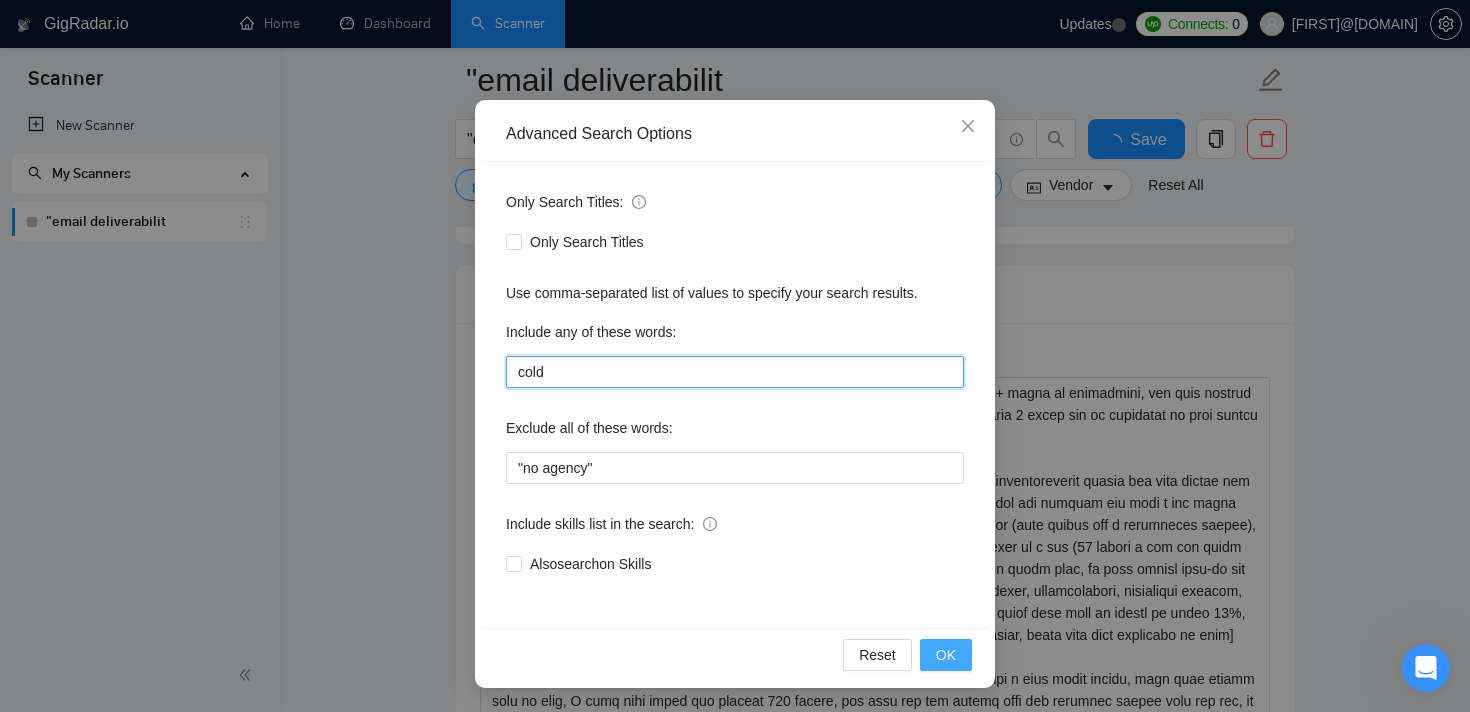 type 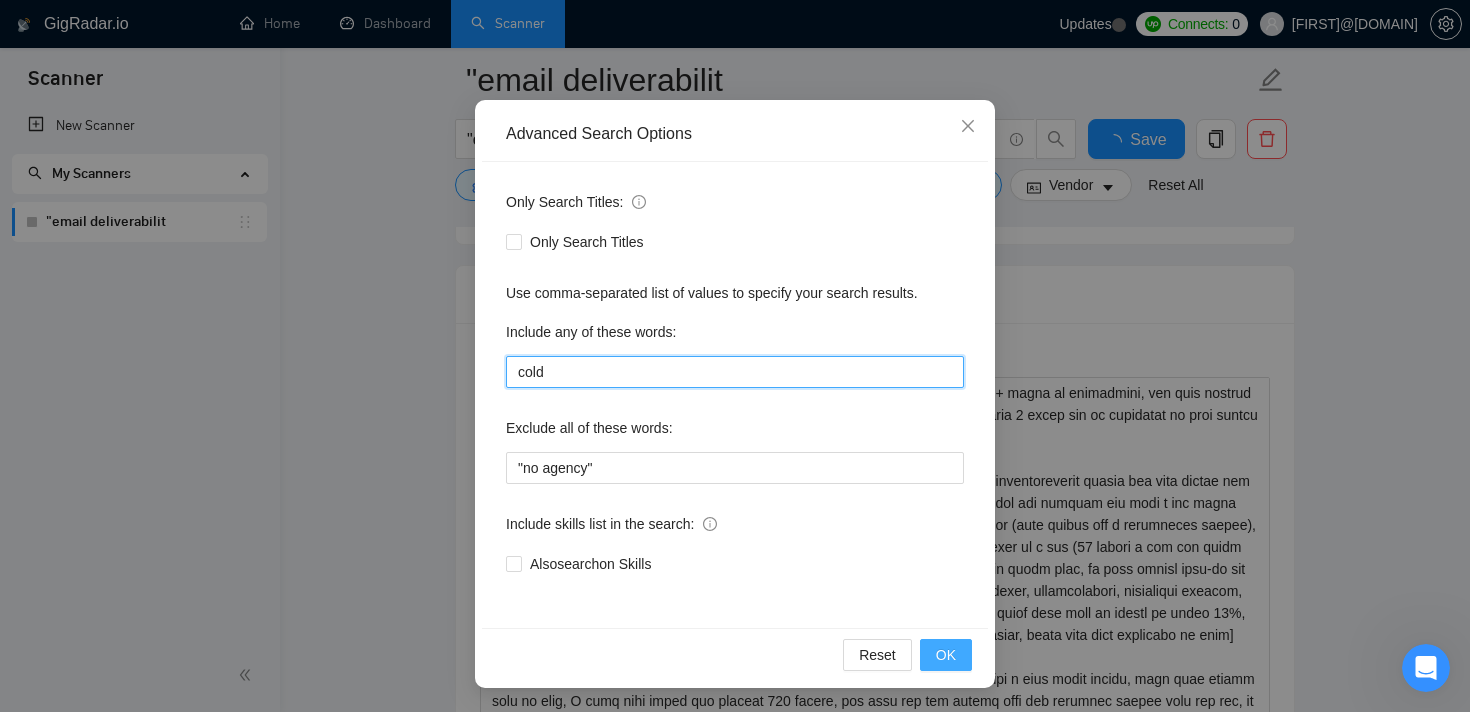type on "cold" 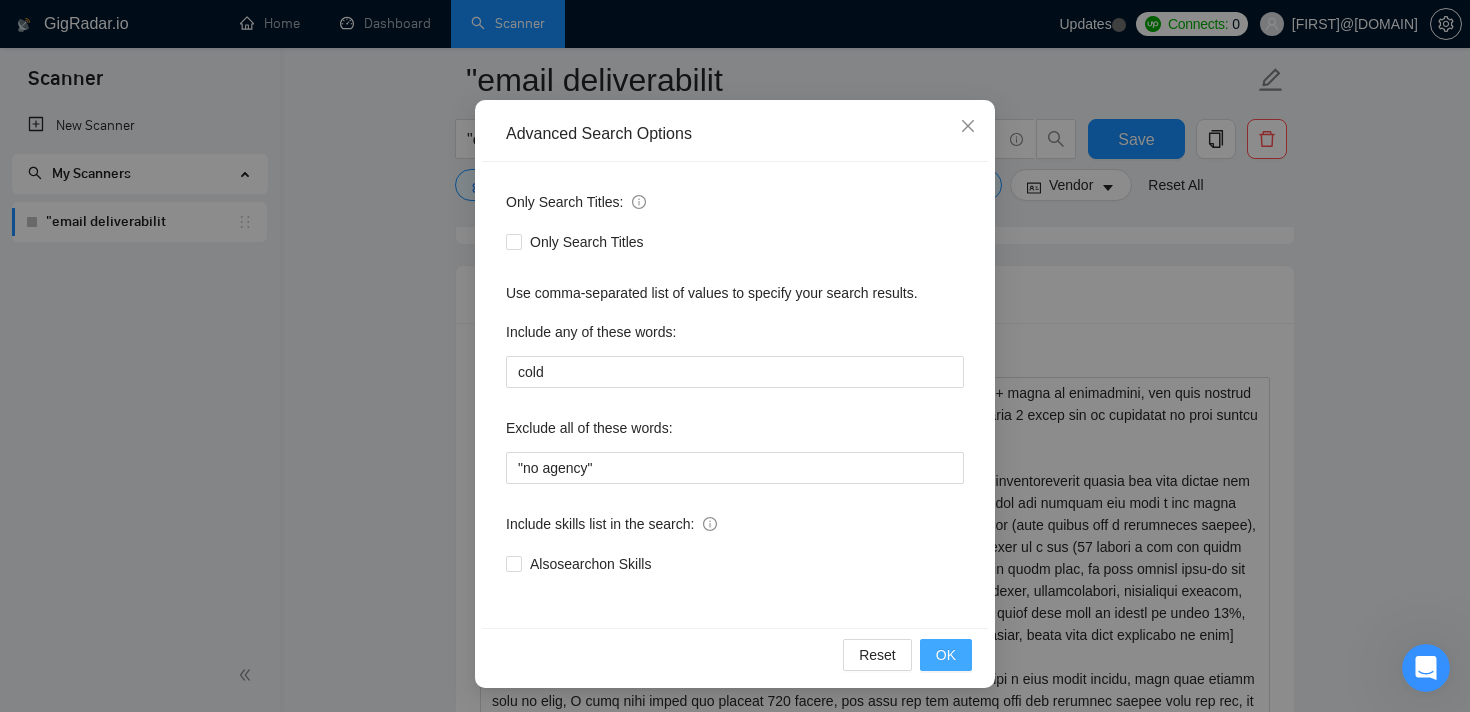 click on "OK" at bounding box center (946, 655) 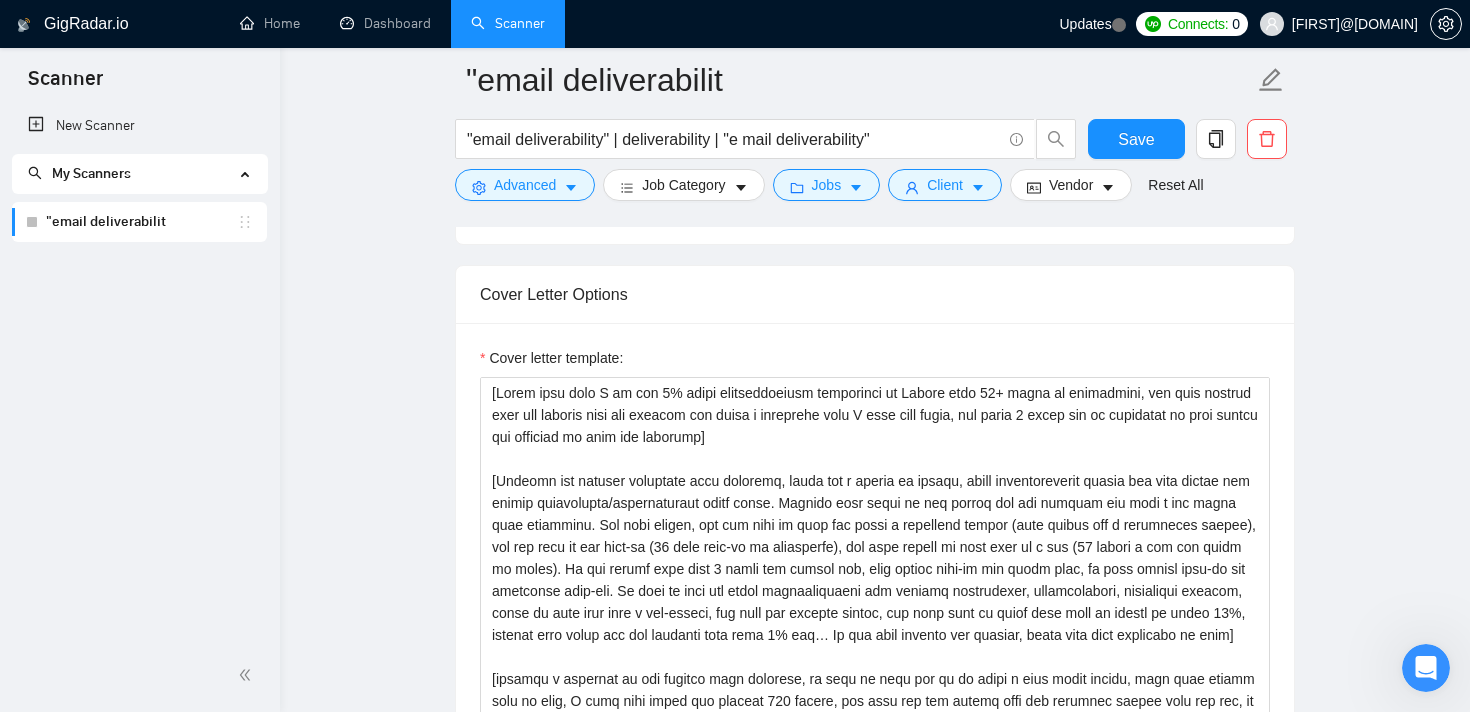 click on "issue and provide on-demand solution]
[Signature]
[write as “Client Testimonials” and write 3 testimonials again related to the job description, the client names as provided above]" at bounding box center (875, 1764) 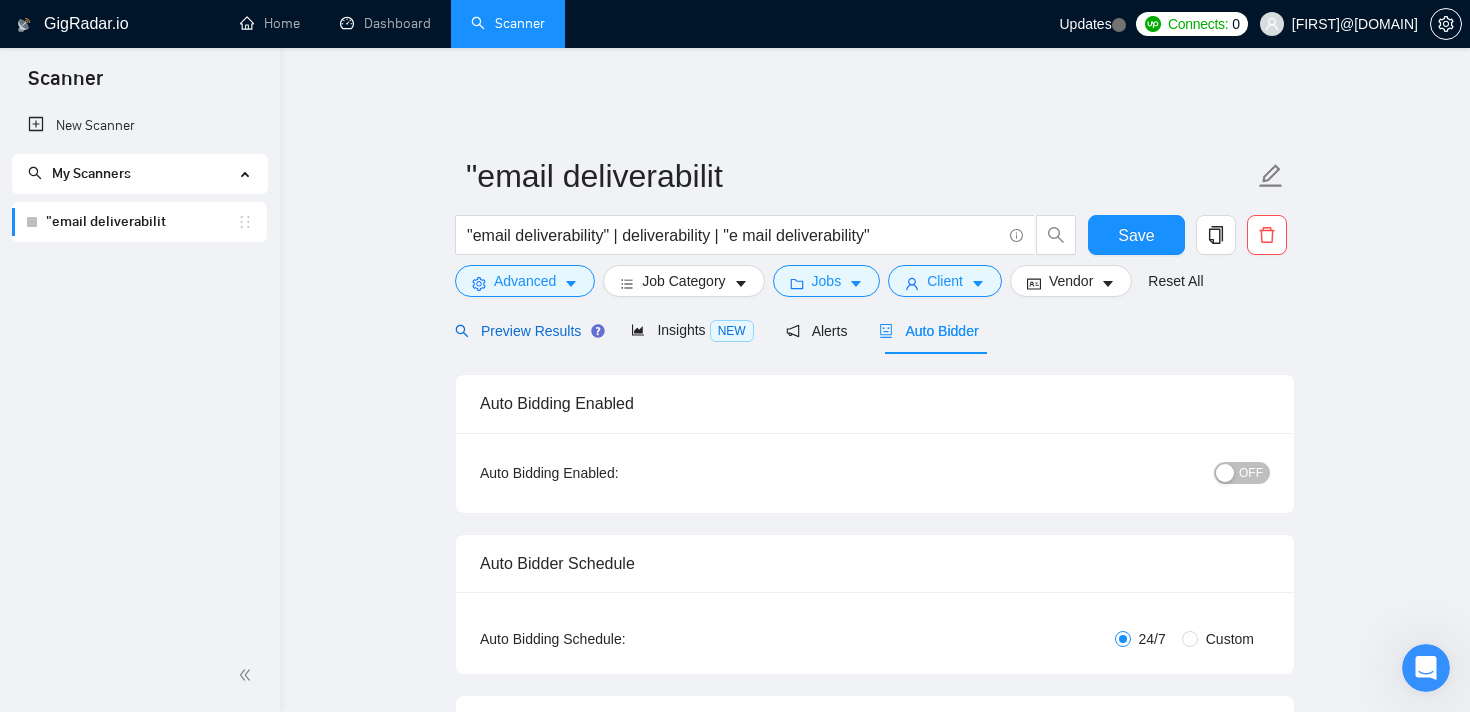click on "Preview Results" at bounding box center [527, 331] 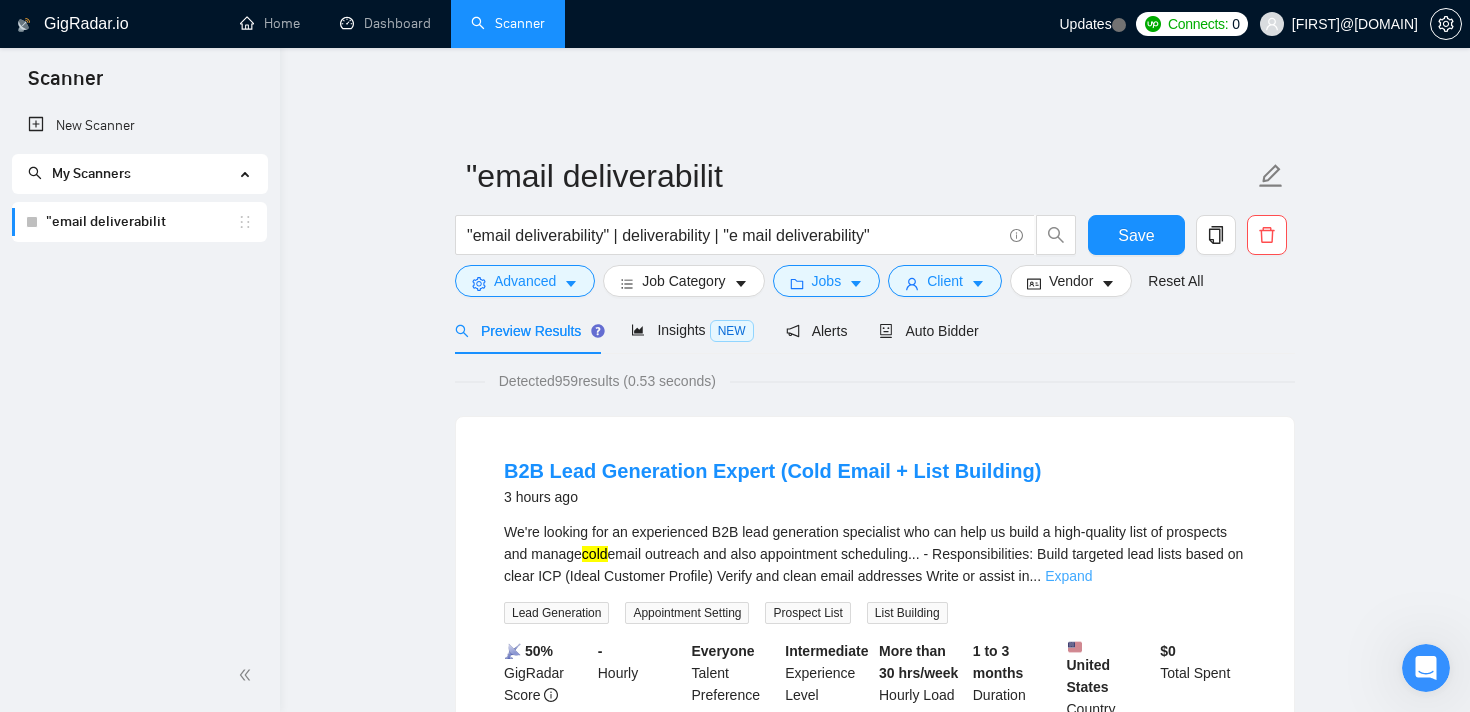 click on "Expand" at bounding box center [1068, 576] 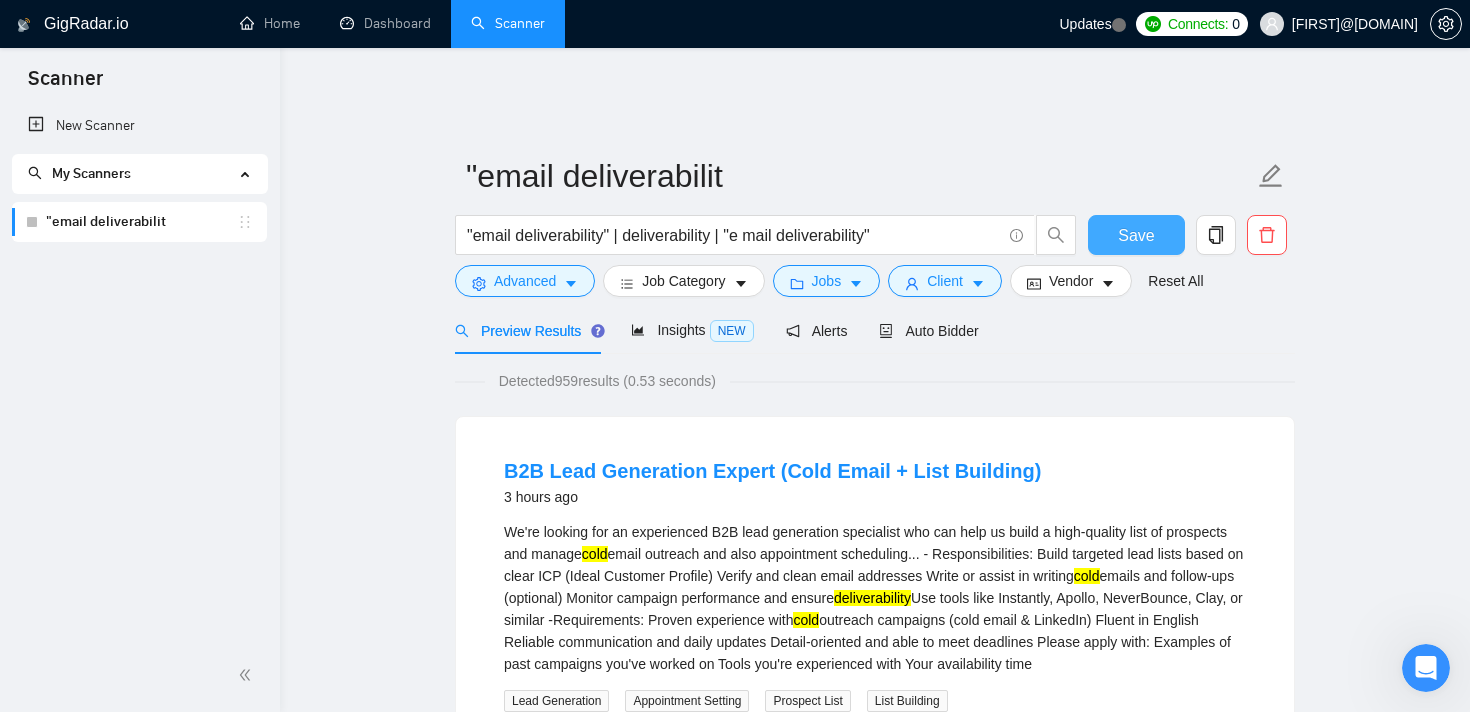 click on "Save" at bounding box center (1136, 235) 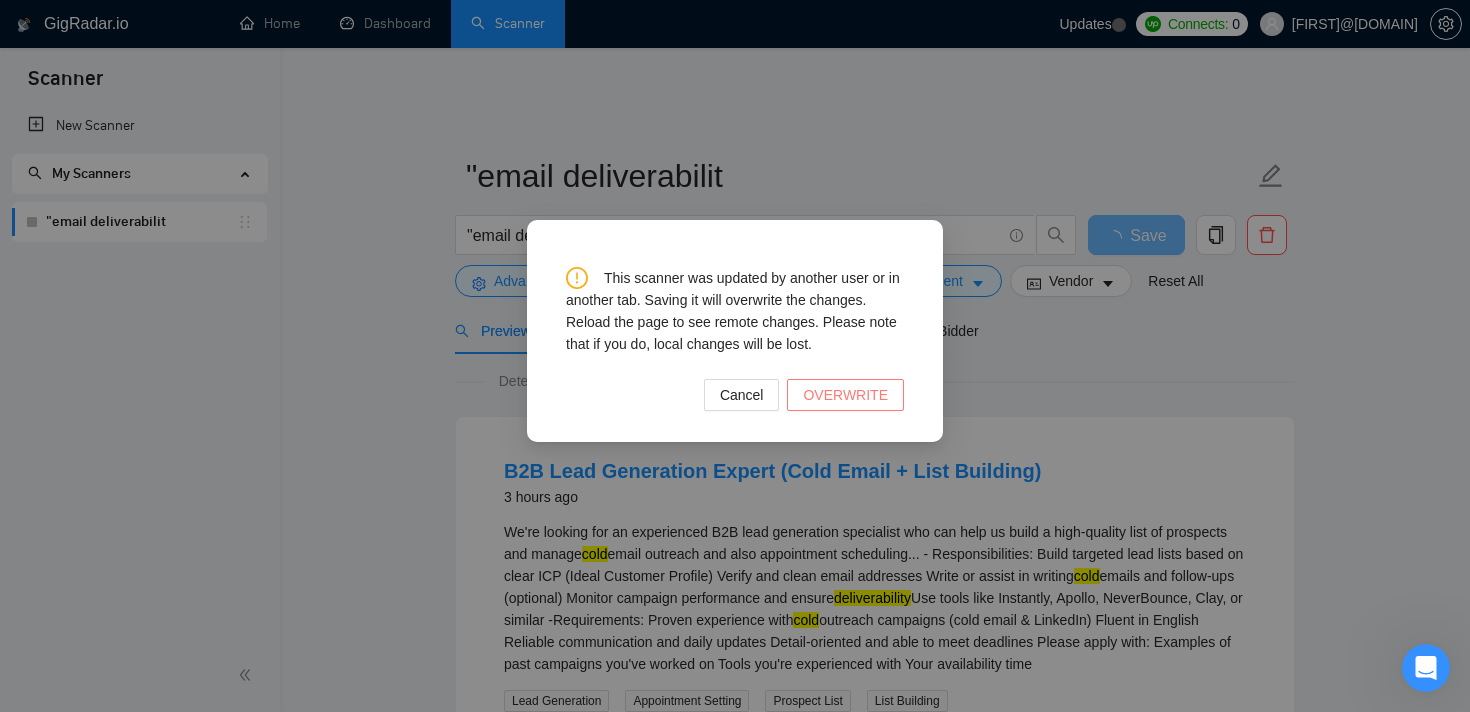 click on "OVERWRITE" at bounding box center [845, 395] 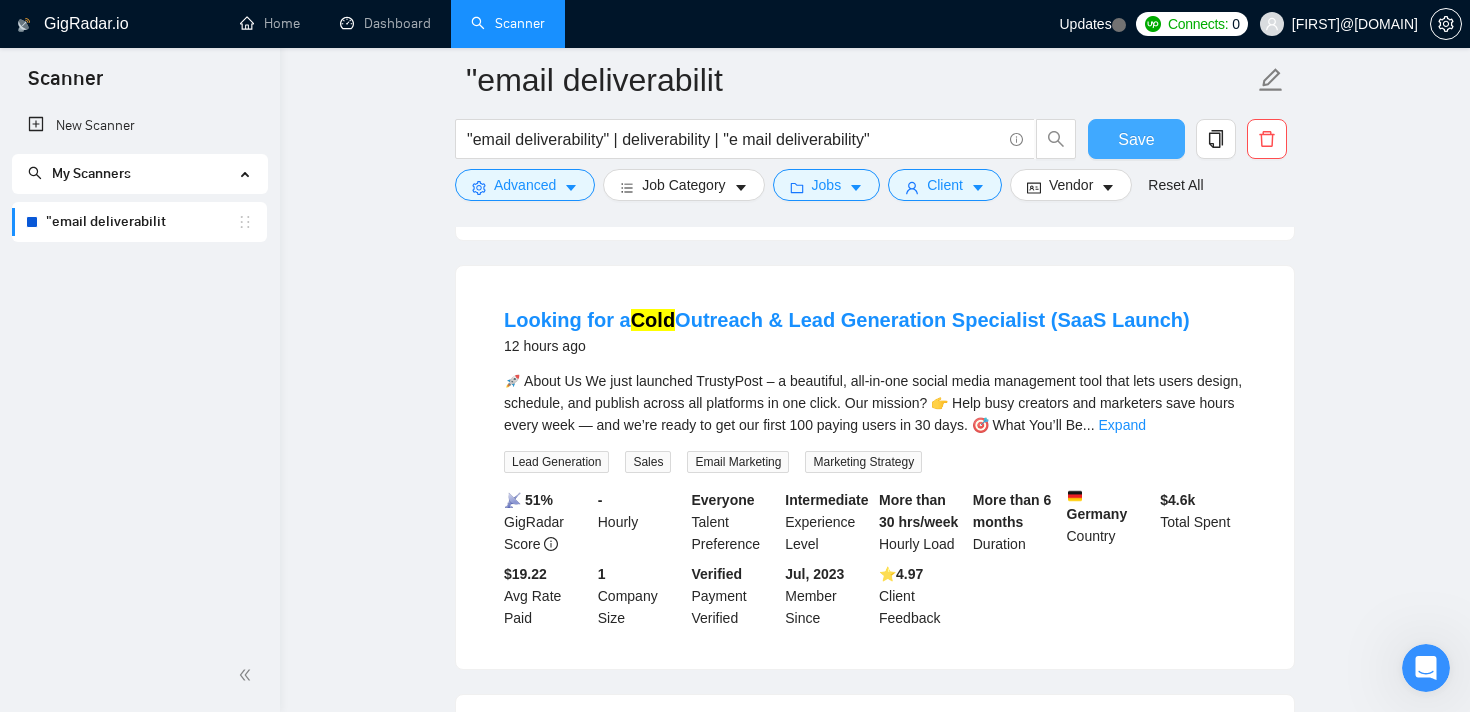 scroll, scrollTop: 722, scrollLeft: 0, axis: vertical 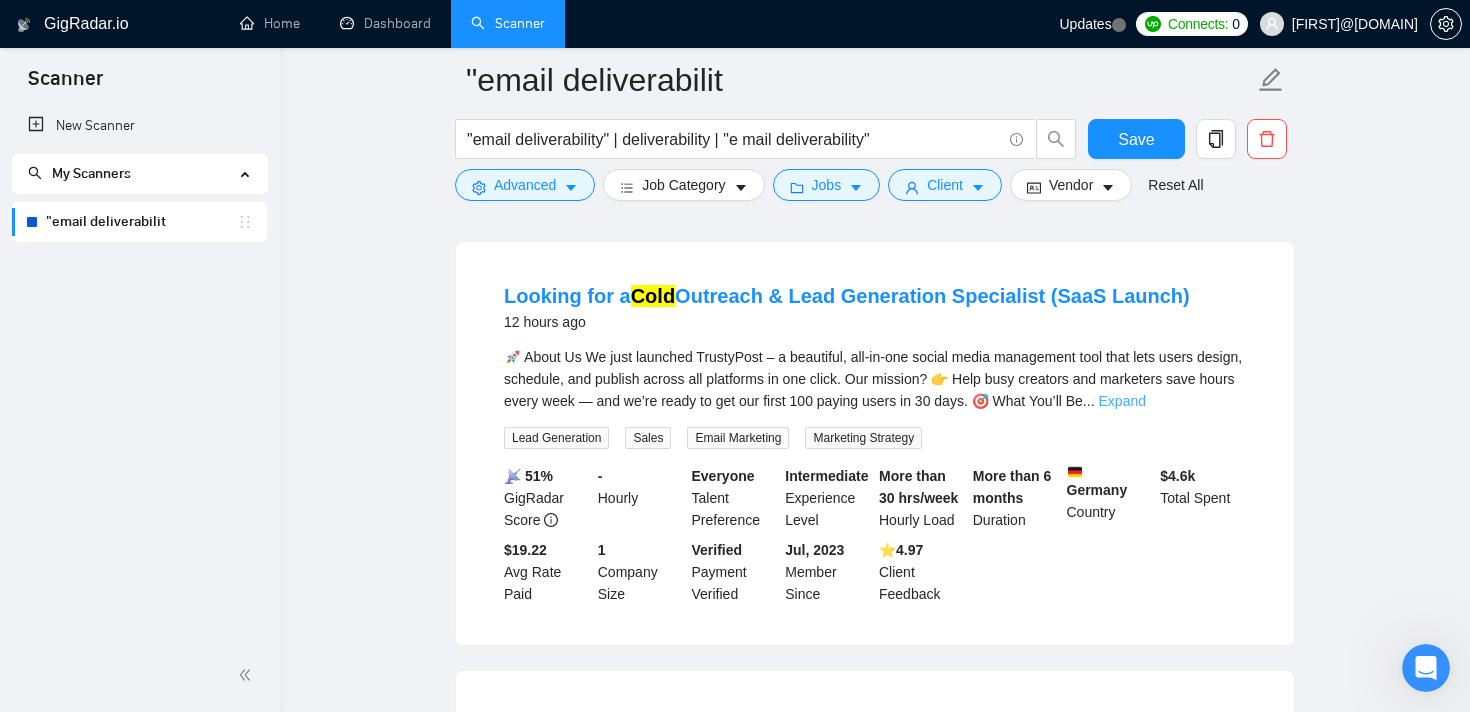 click on "Expand" at bounding box center (1122, 401) 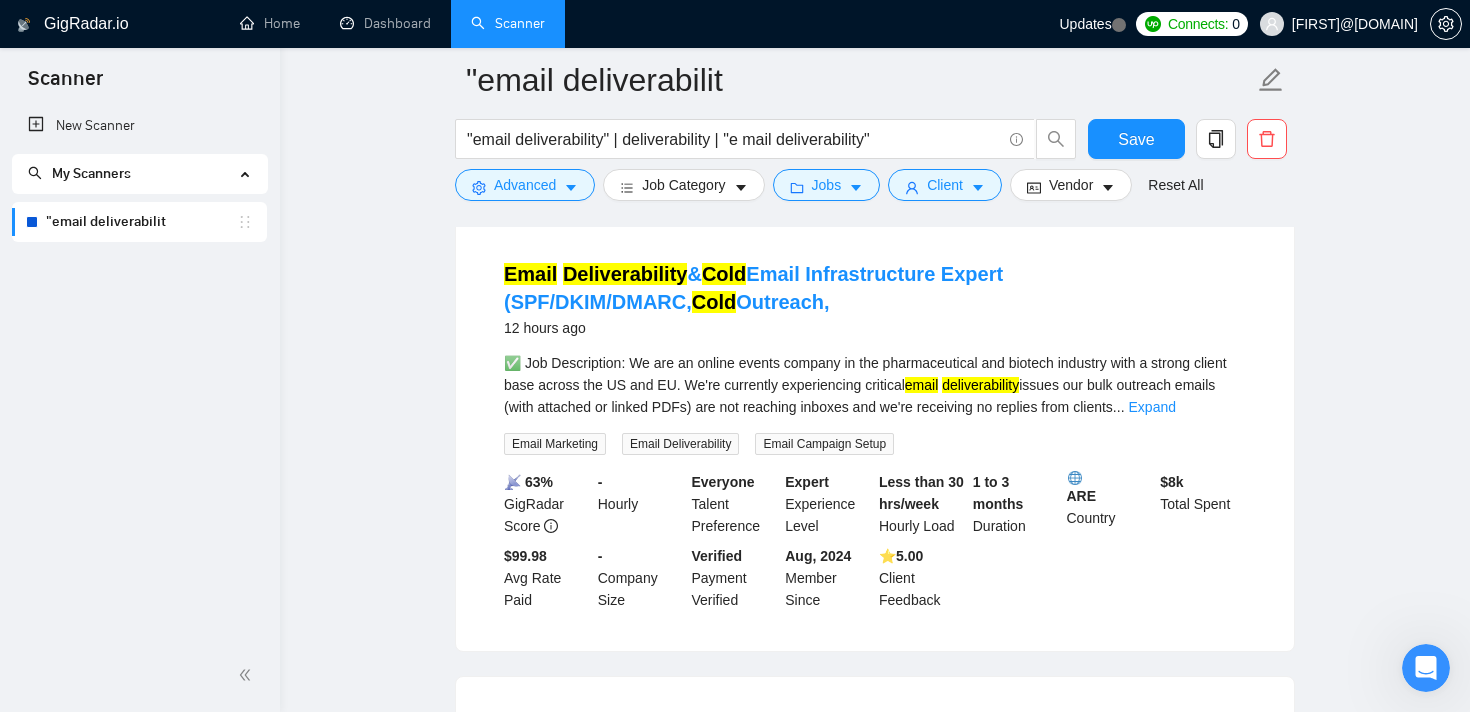 scroll, scrollTop: 1382, scrollLeft: 0, axis: vertical 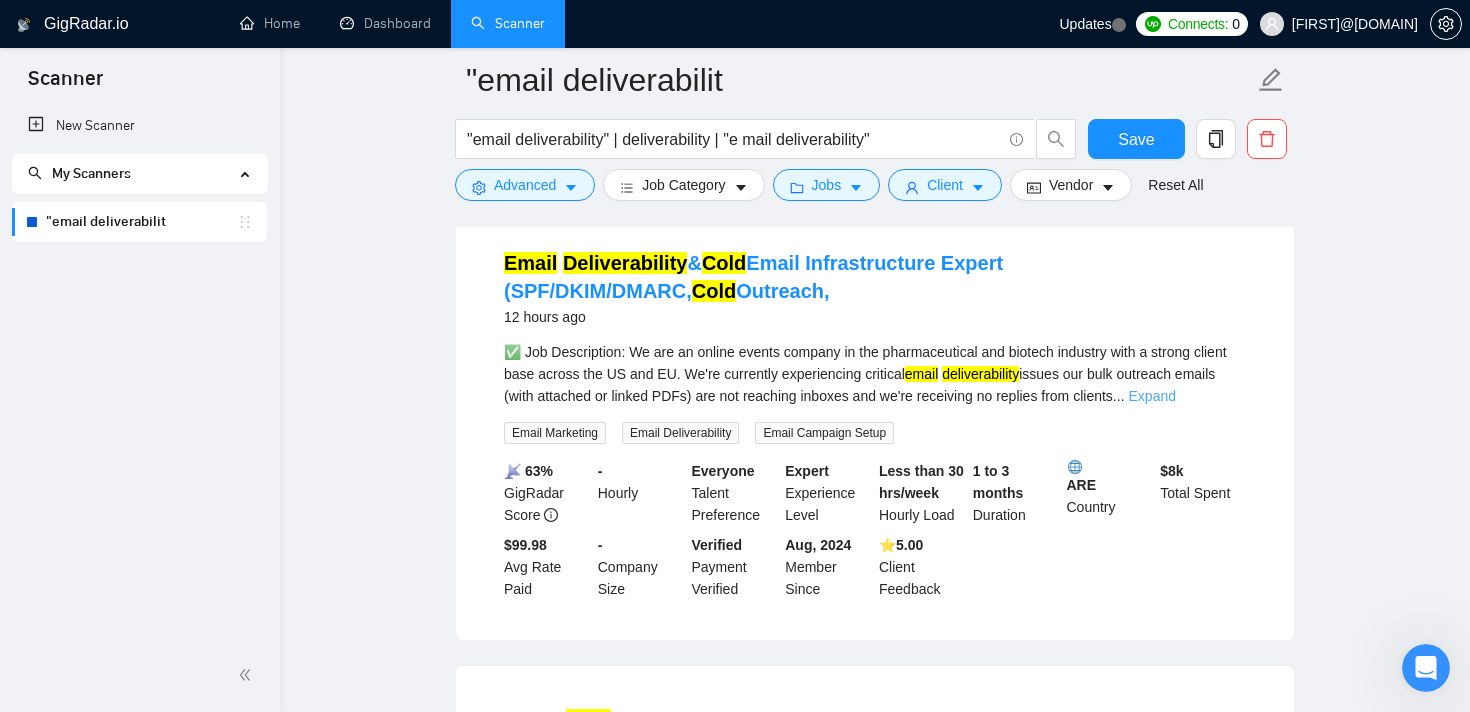 click on "Expand" at bounding box center (1152, 396) 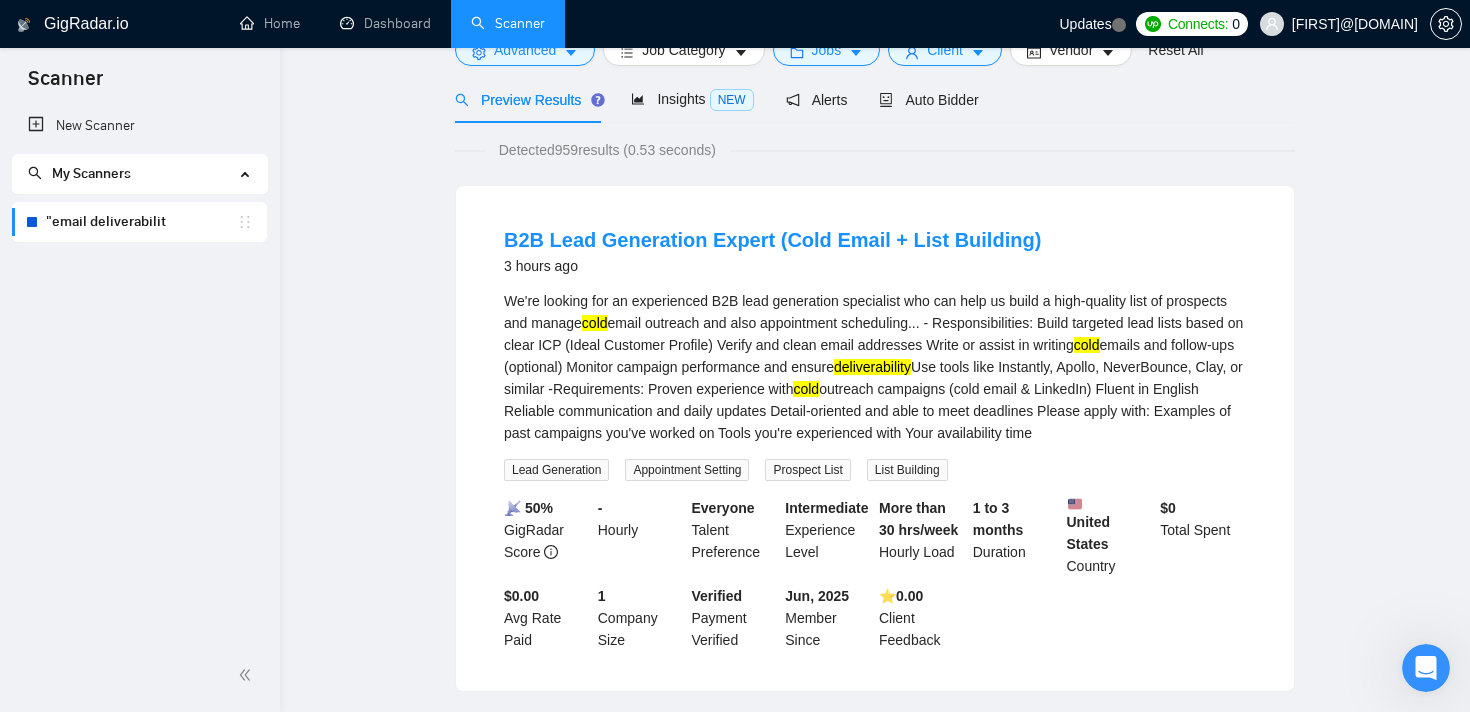 scroll, scrollTop: 0, scrollLeft: 0, axis: both 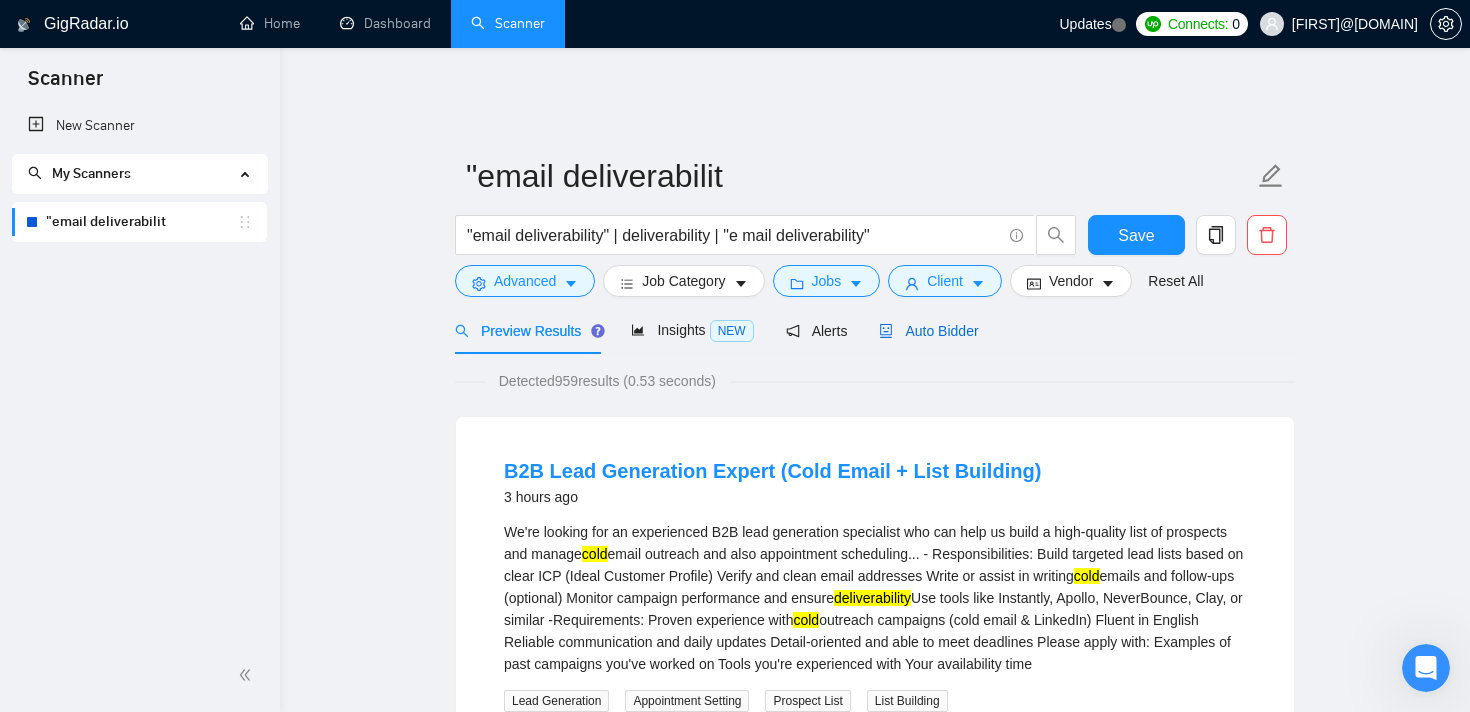 click on "Auto Bidder" at bounding box center (928, 331) 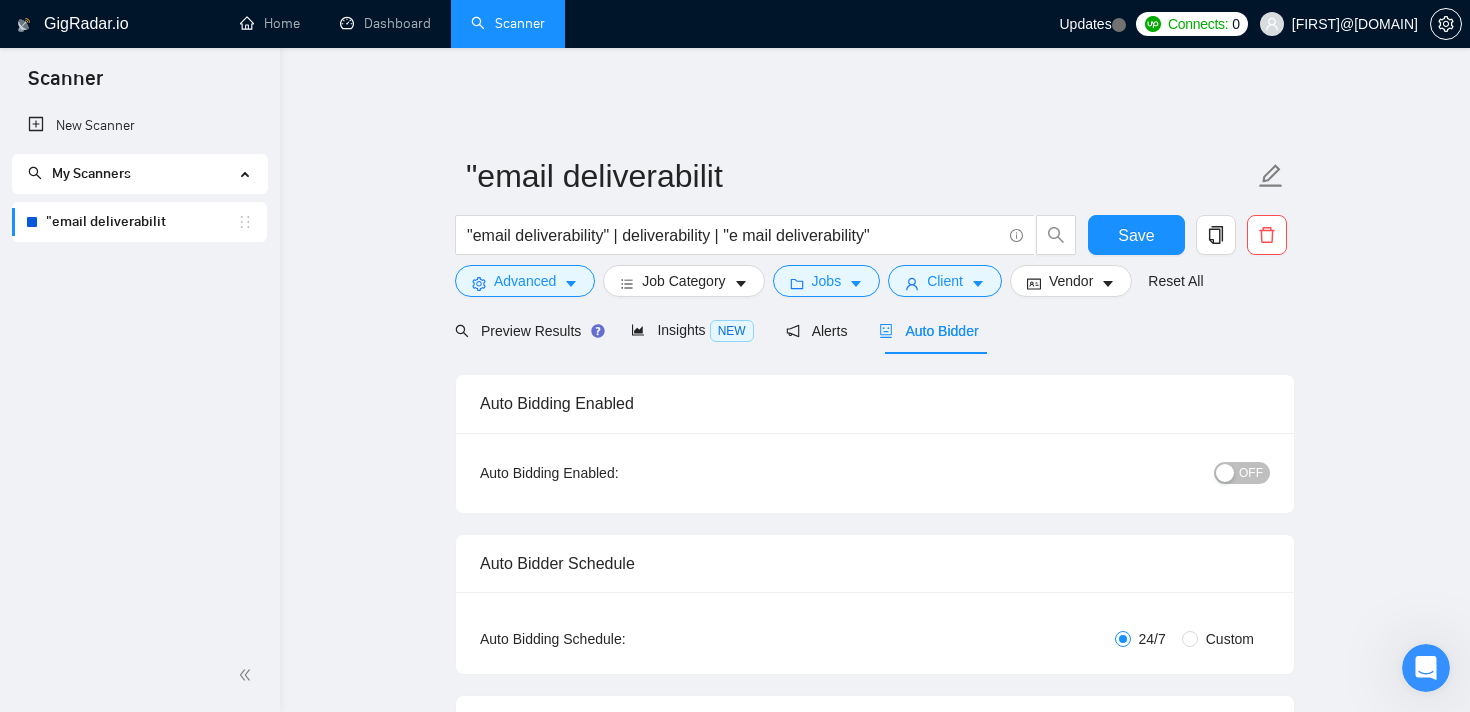 type 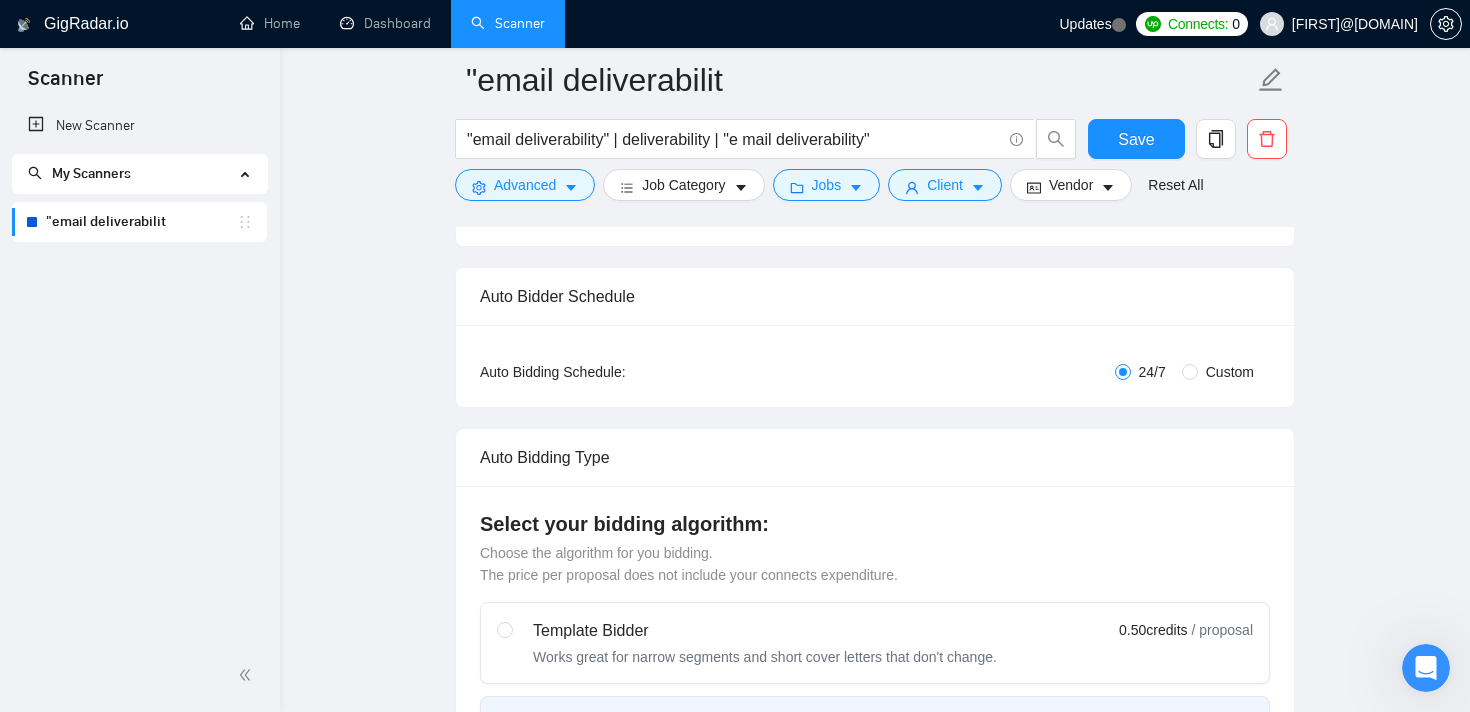 scroll, scrollTop: 0, scrollLeft: 0, axis: both 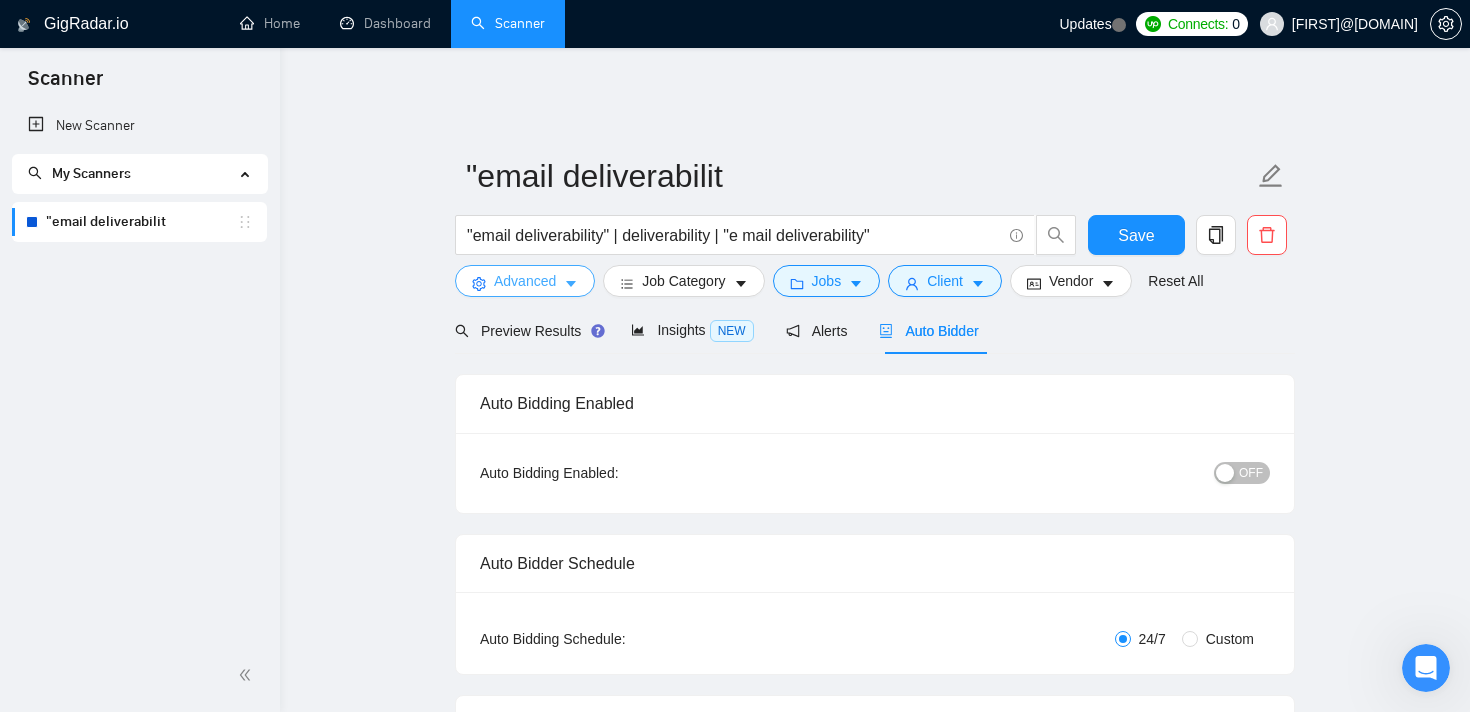 click 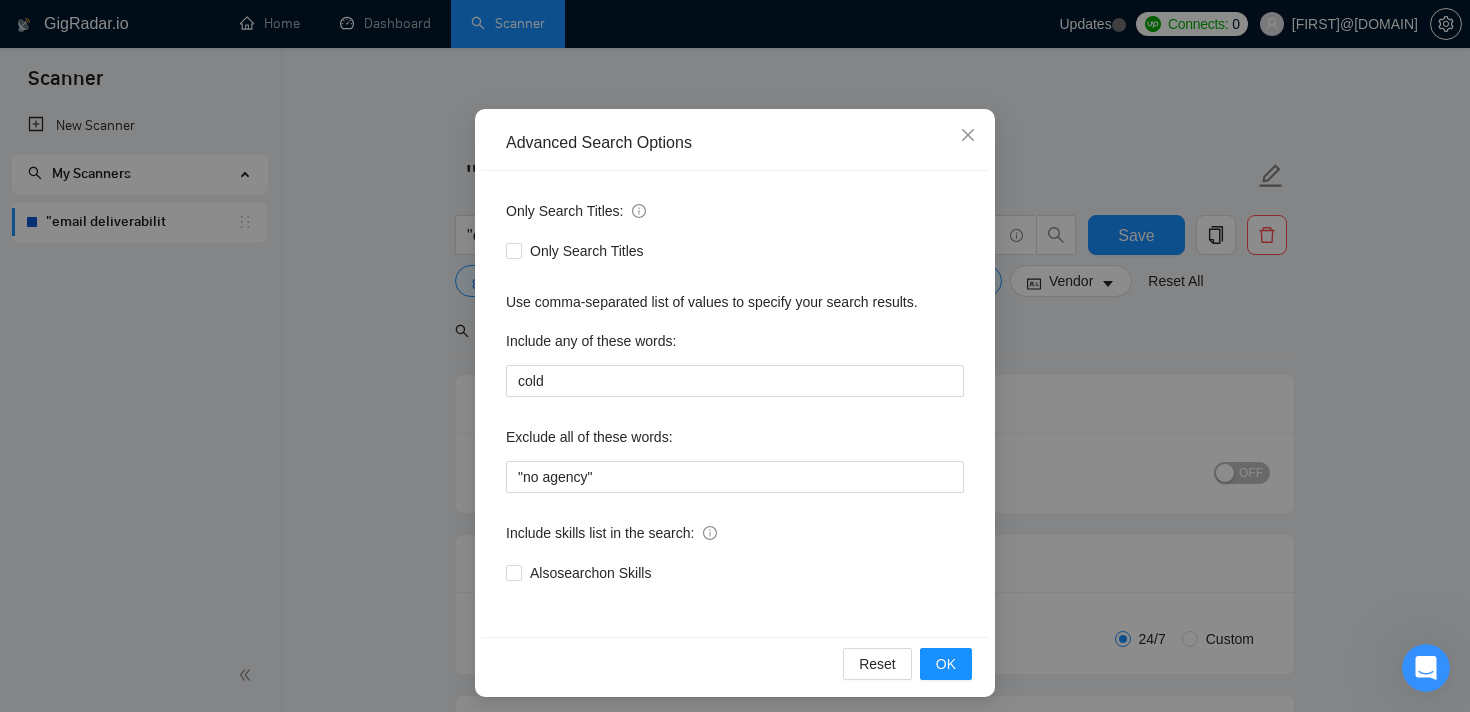 scroll, scrollTop: 120, scrollLeft: 0, axis: vertical 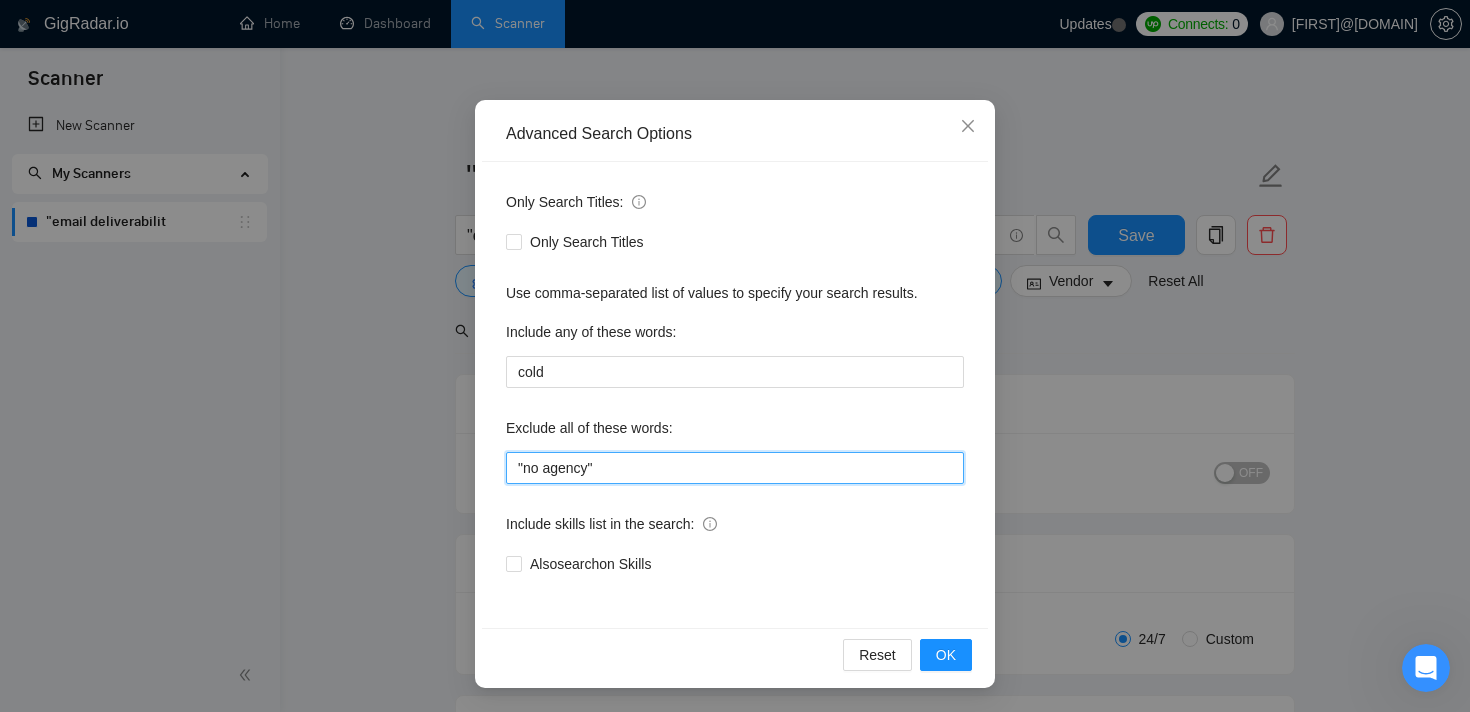 click on ""no agency"" at bounding box center (735, 468) 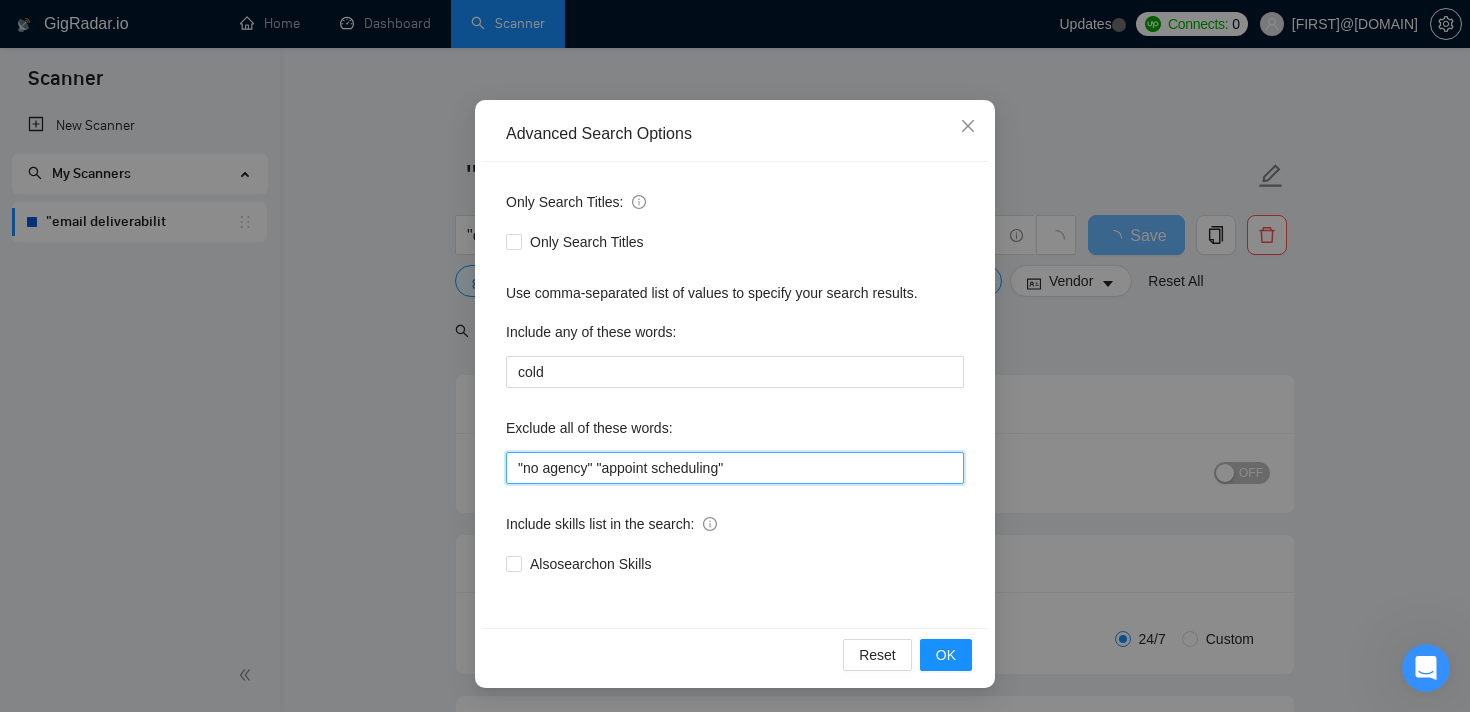 click on ""no agency" "appoint scheduling"" at bounding box center [735, 468] 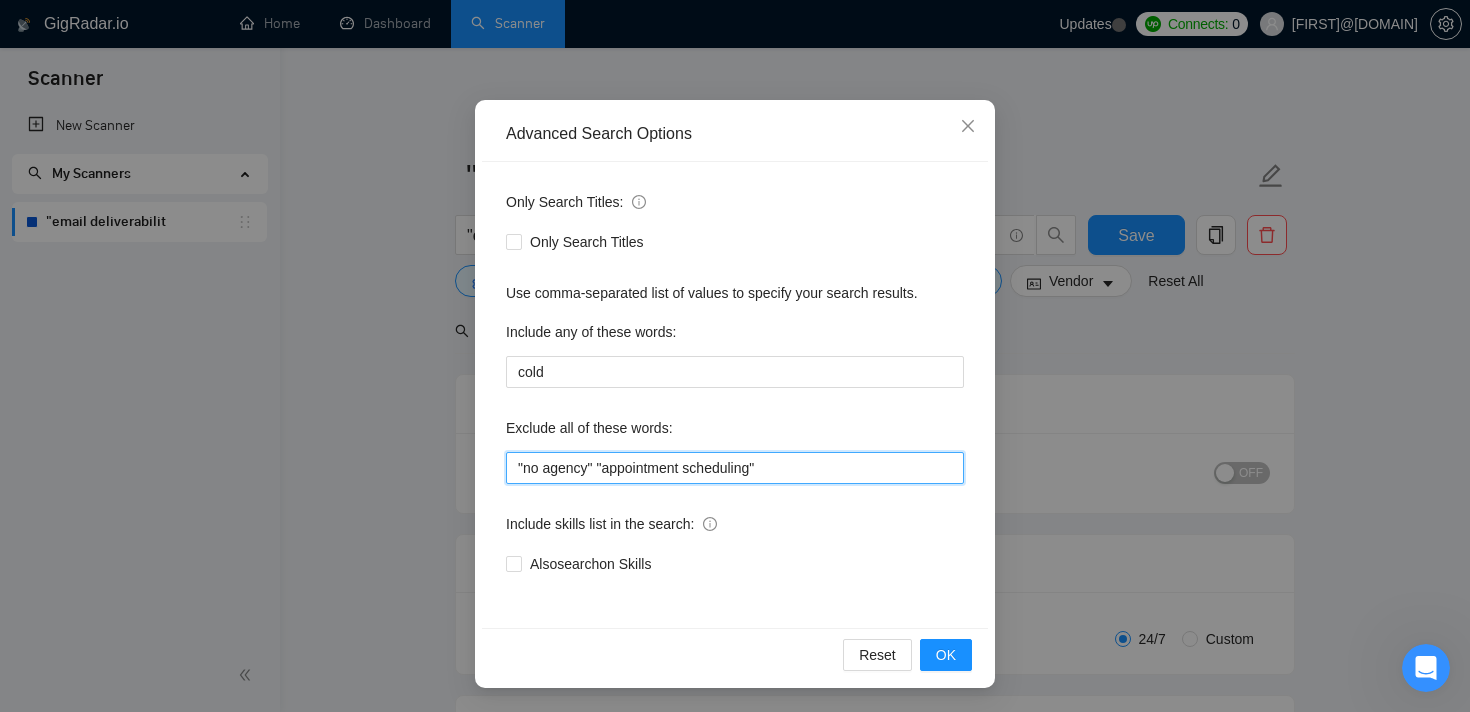 type on ""no agency" "appointment scheduling"" 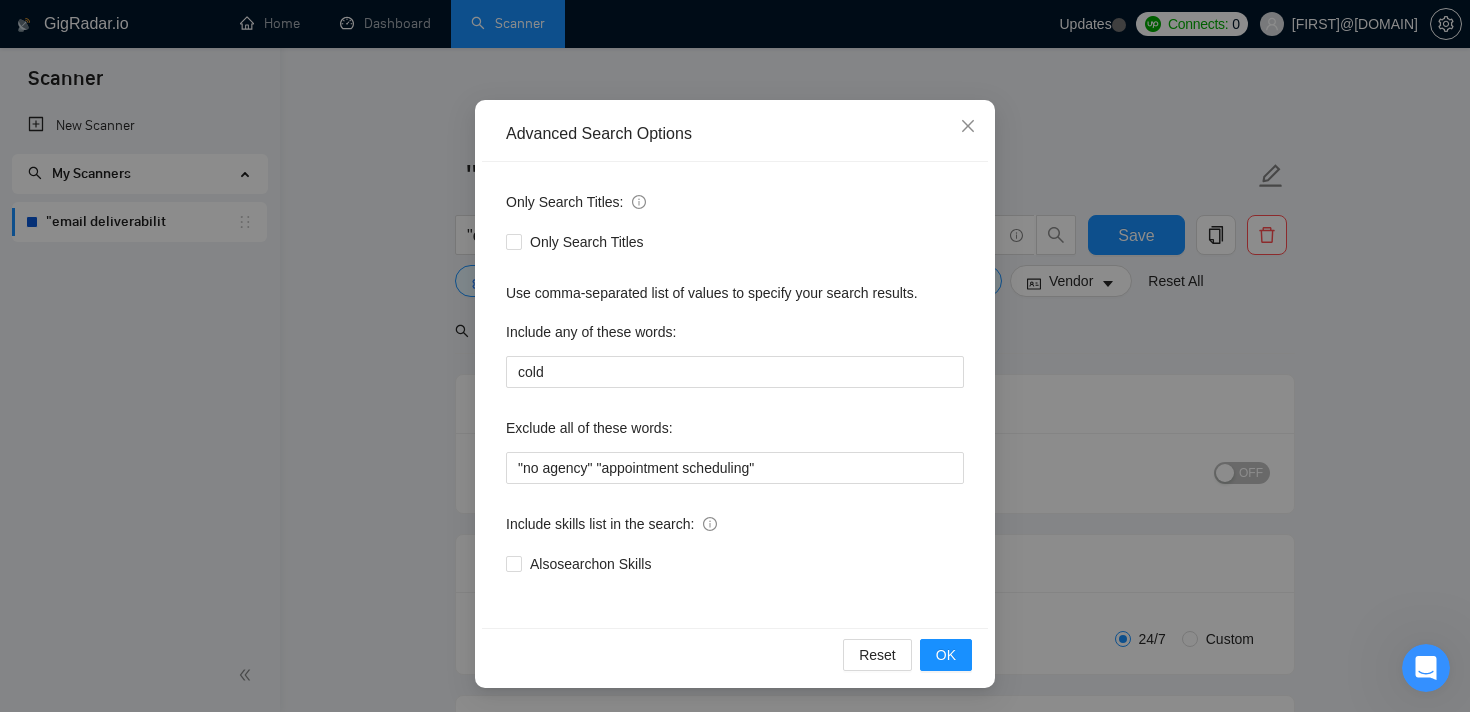 click on "Include skills list in the search:" at bounding box center (735, 528) 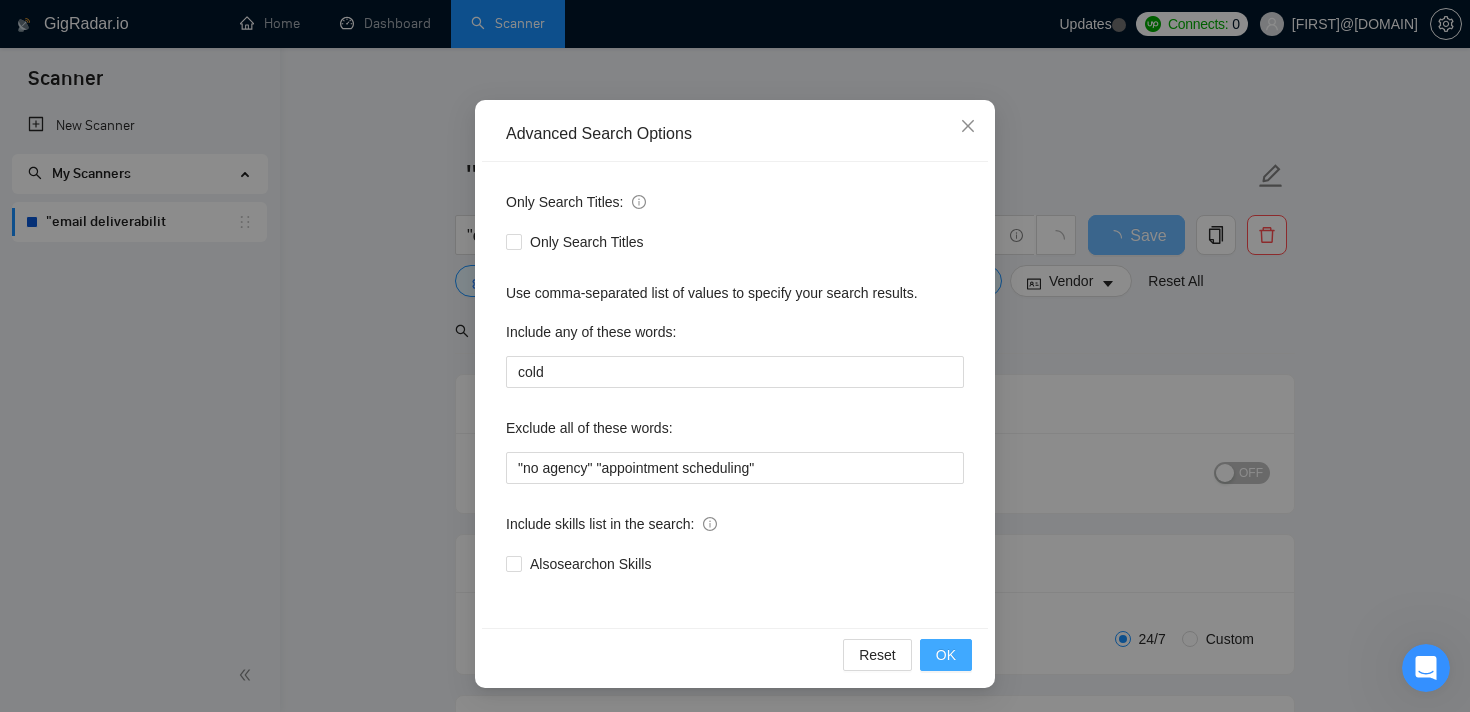 click on "OK" at bounding box center [946, 655] 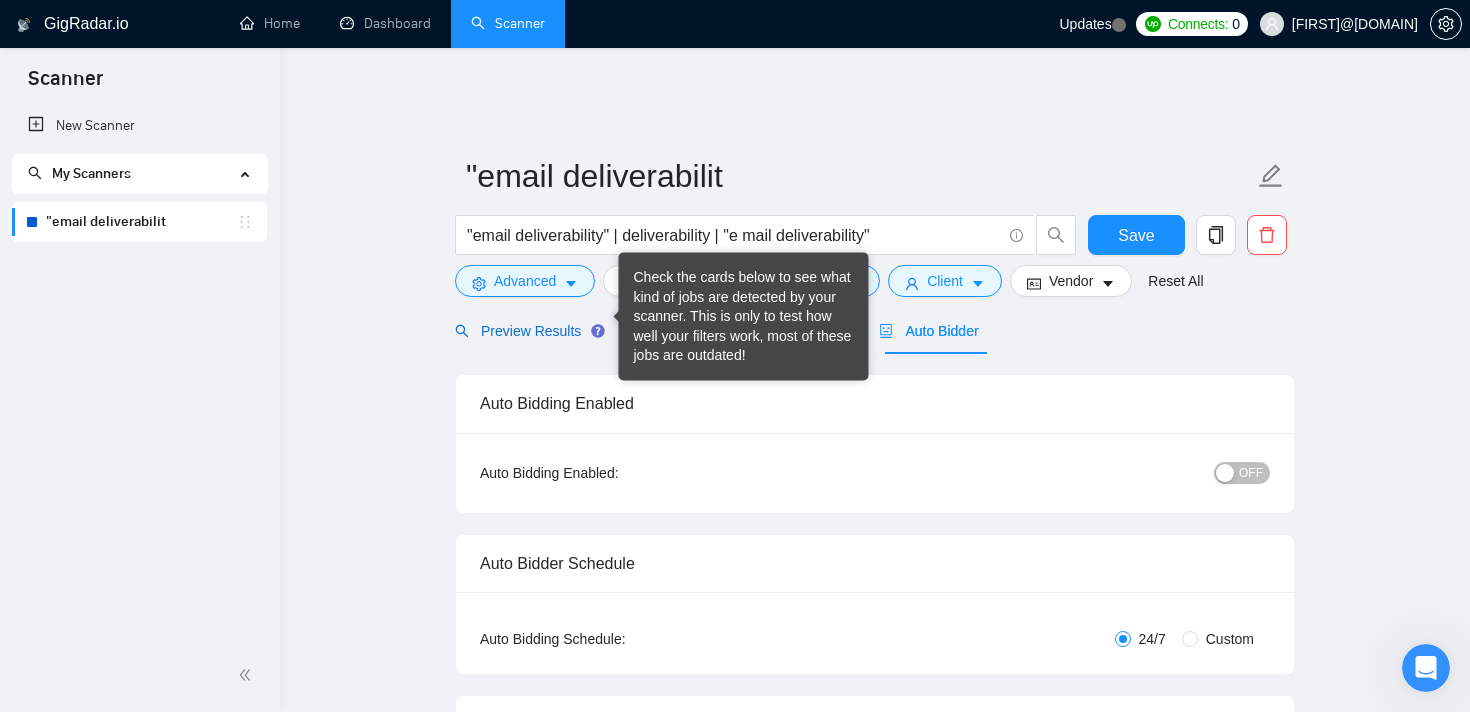 click on "Preview Results" at bounding box center [527, 331] 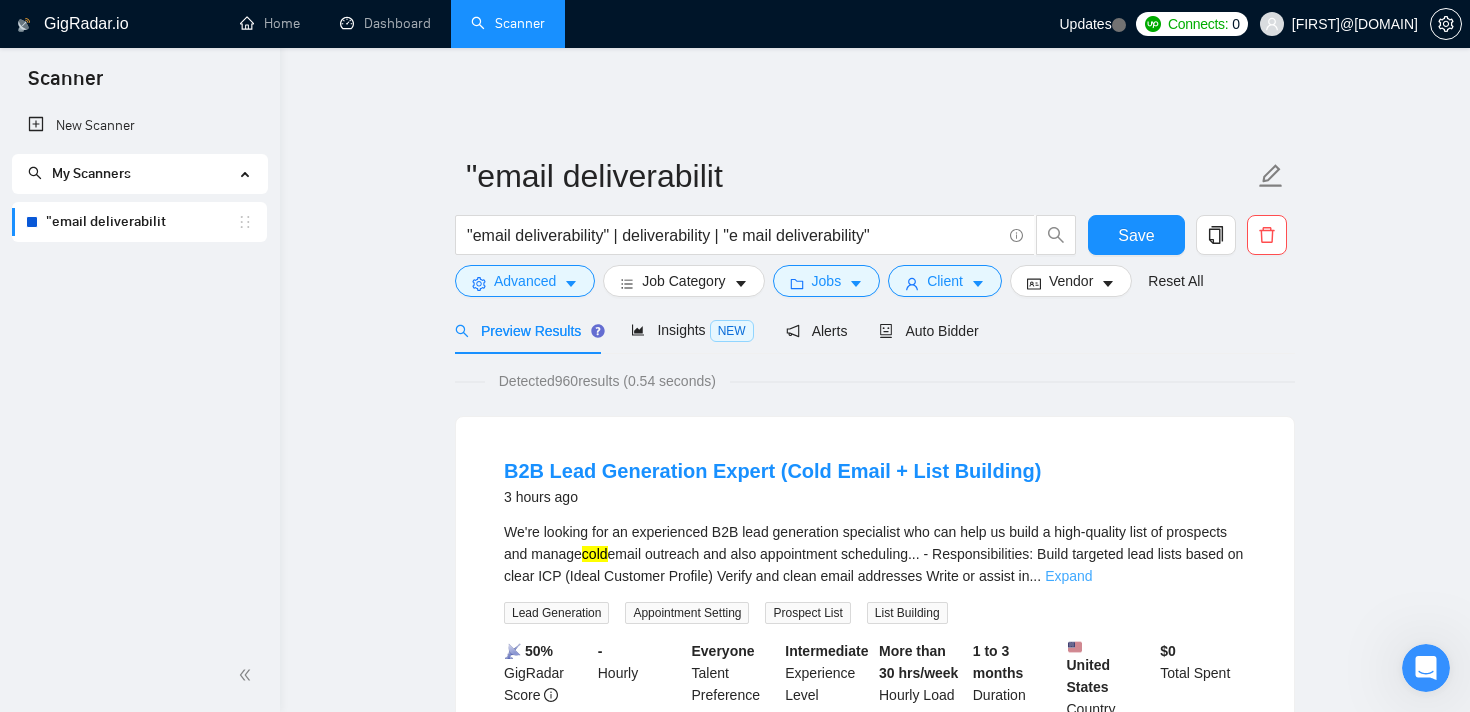 click on "Expand" at bounding box center [1068, 576] 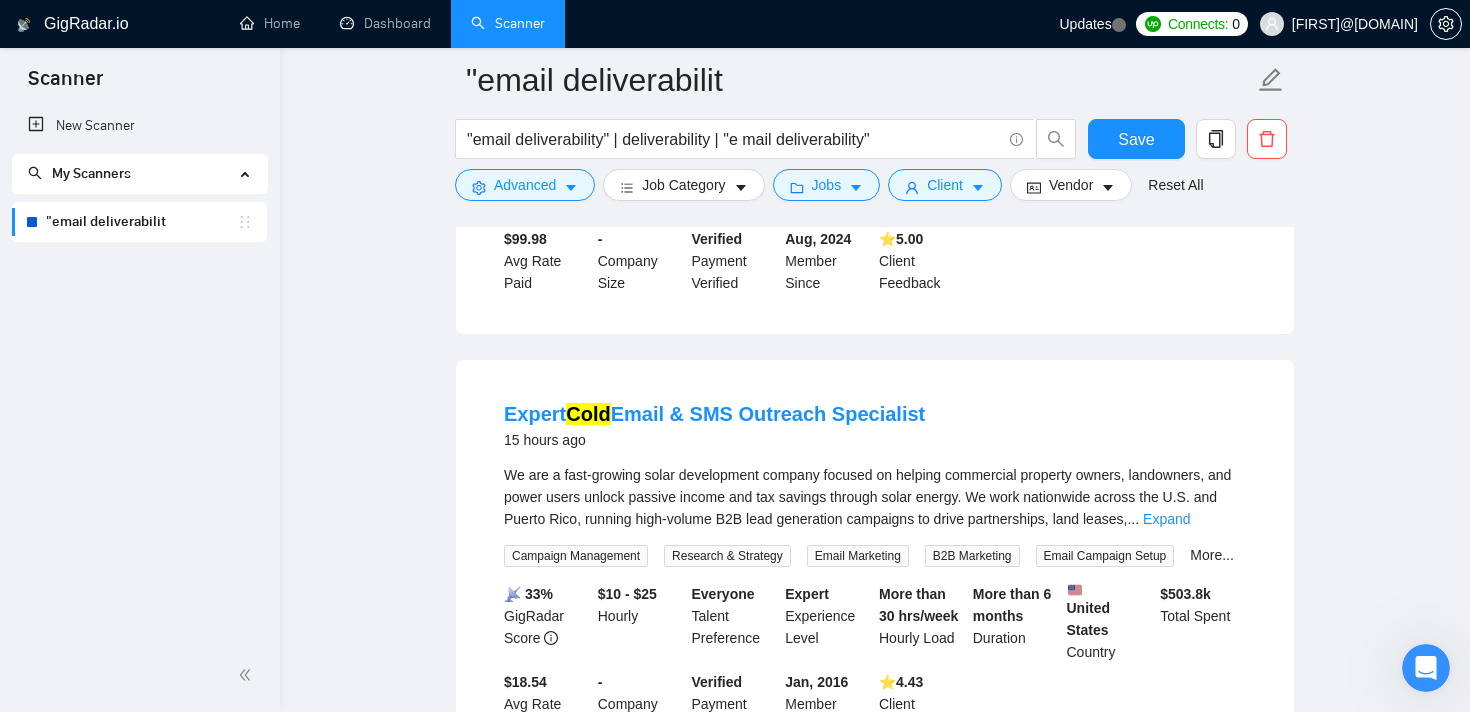 scroll, scrollTop: 1491, scrollLeft: 0, axis: vertical 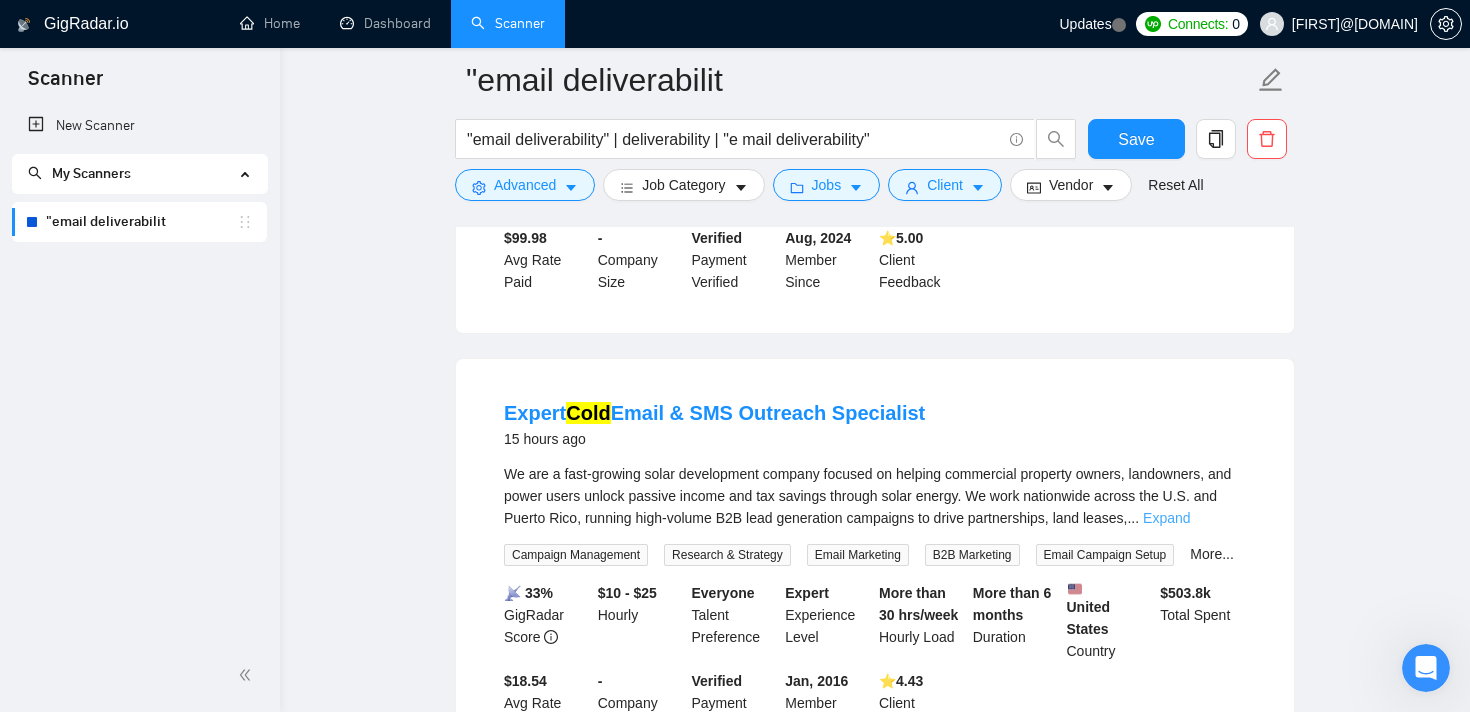 click on "Expand" at bounding box center (1166, 518) 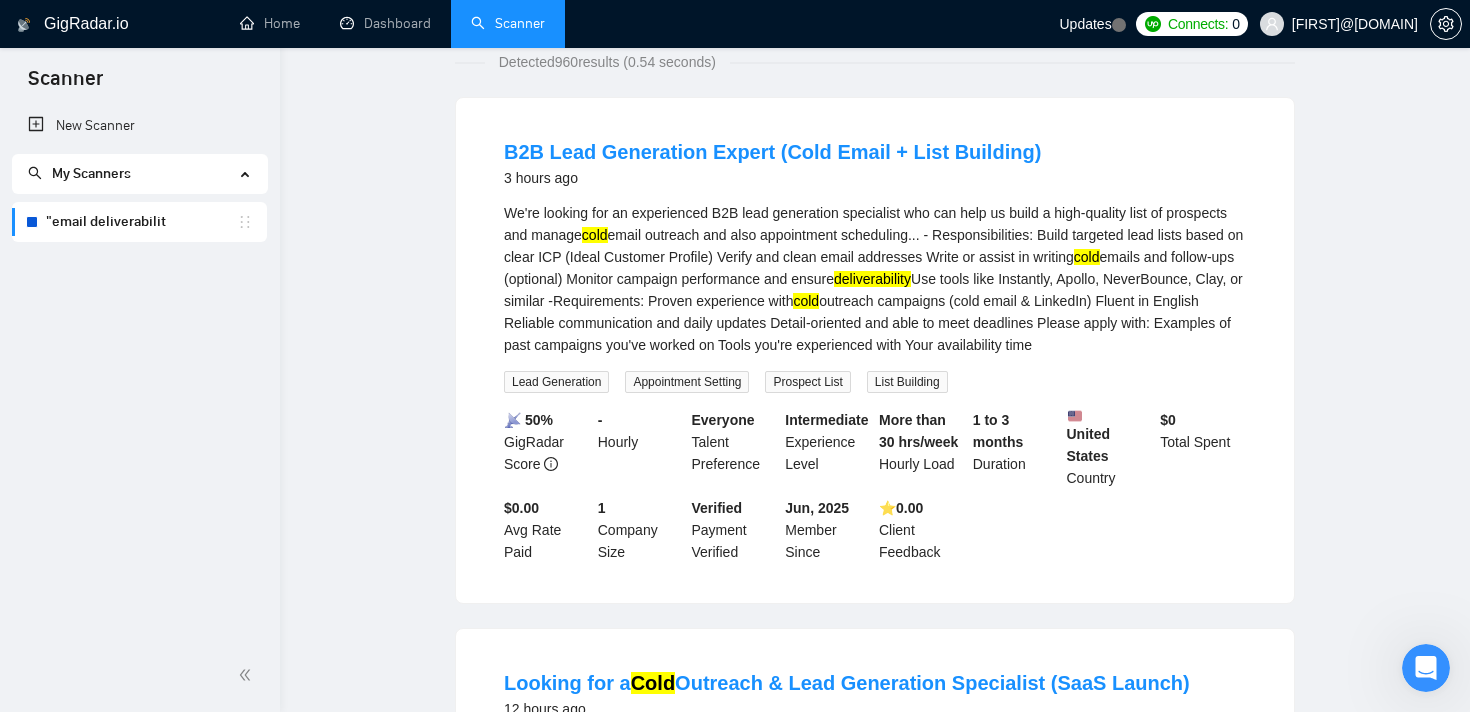 scroll, scrollTop: 0, scrollLeft: 0, axis: both 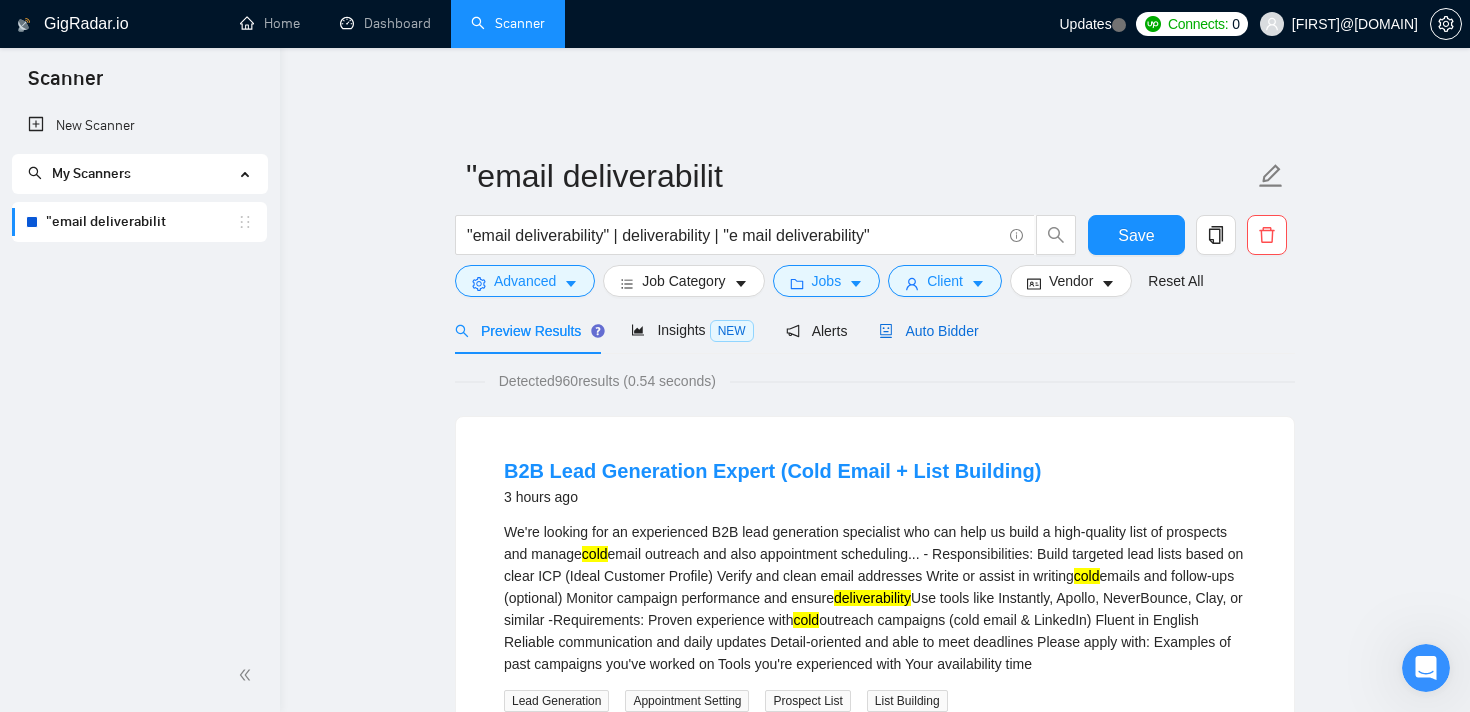 click on "Auto Bidder" at bounding box center (928, 331) 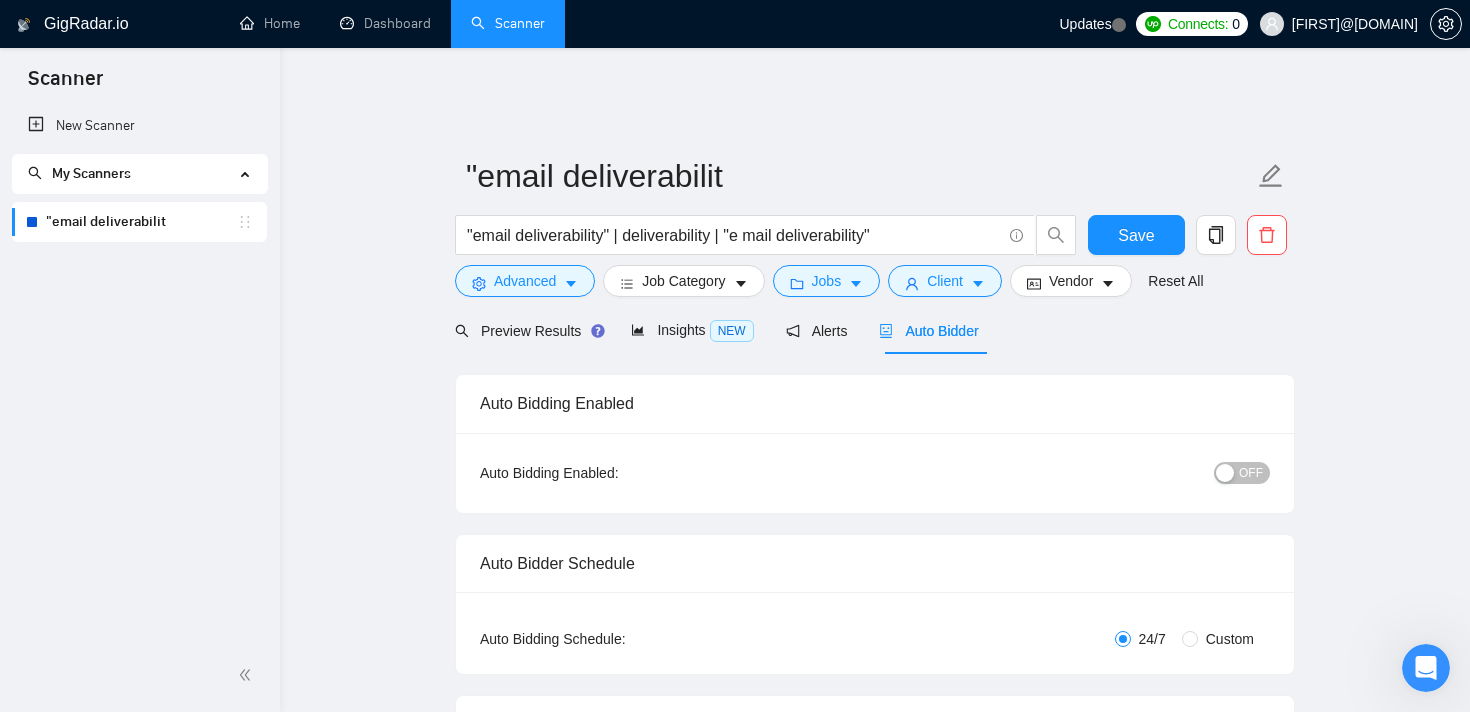 type 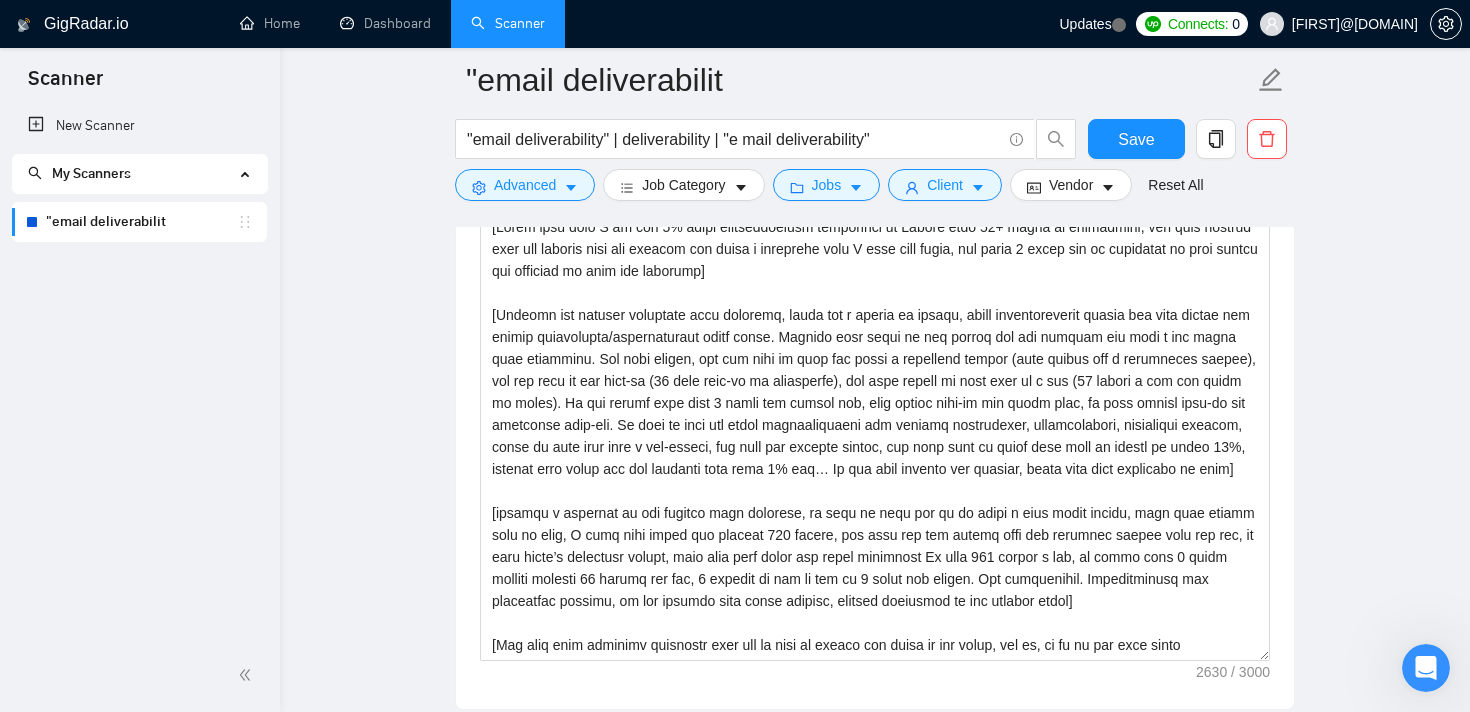 scroll, scrollTop: 1532, scrollLeft: 0, axis: vertical 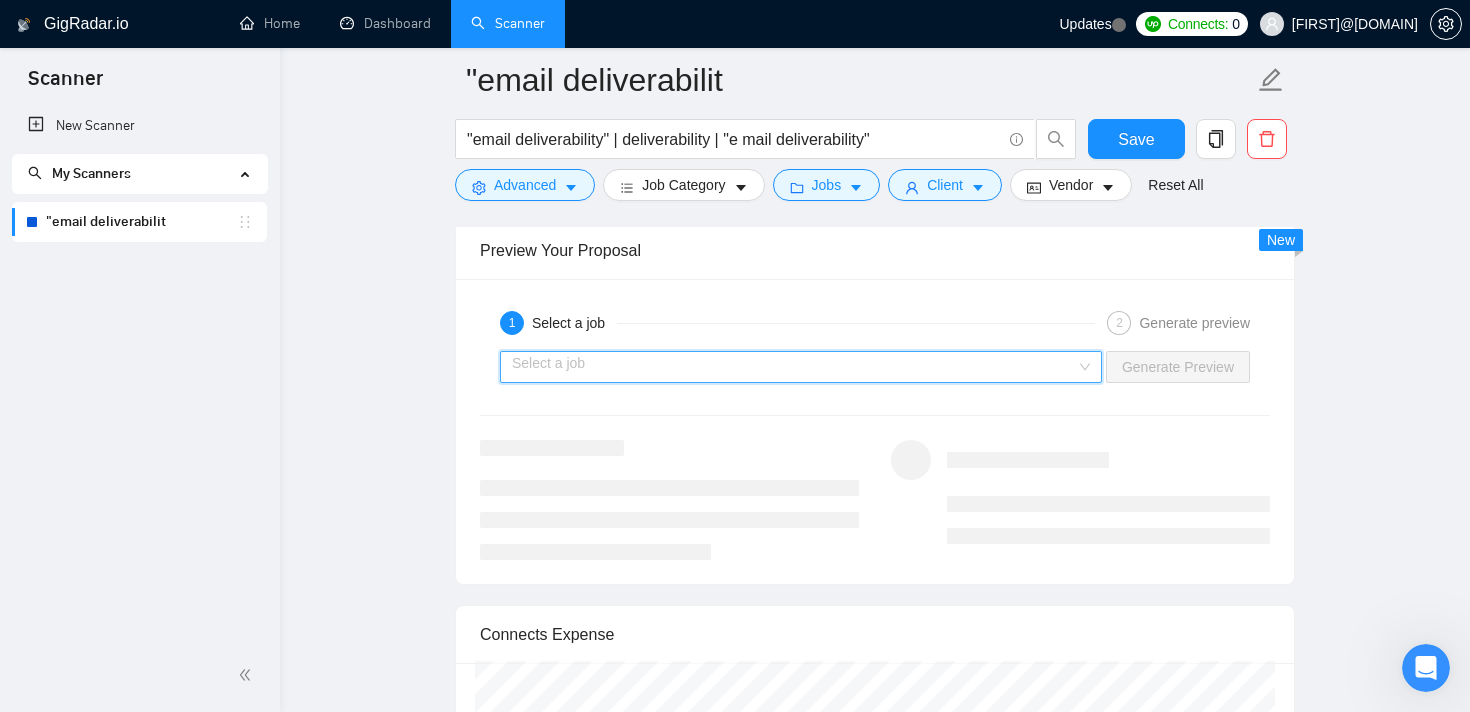 click at bounding box center (794, 367) 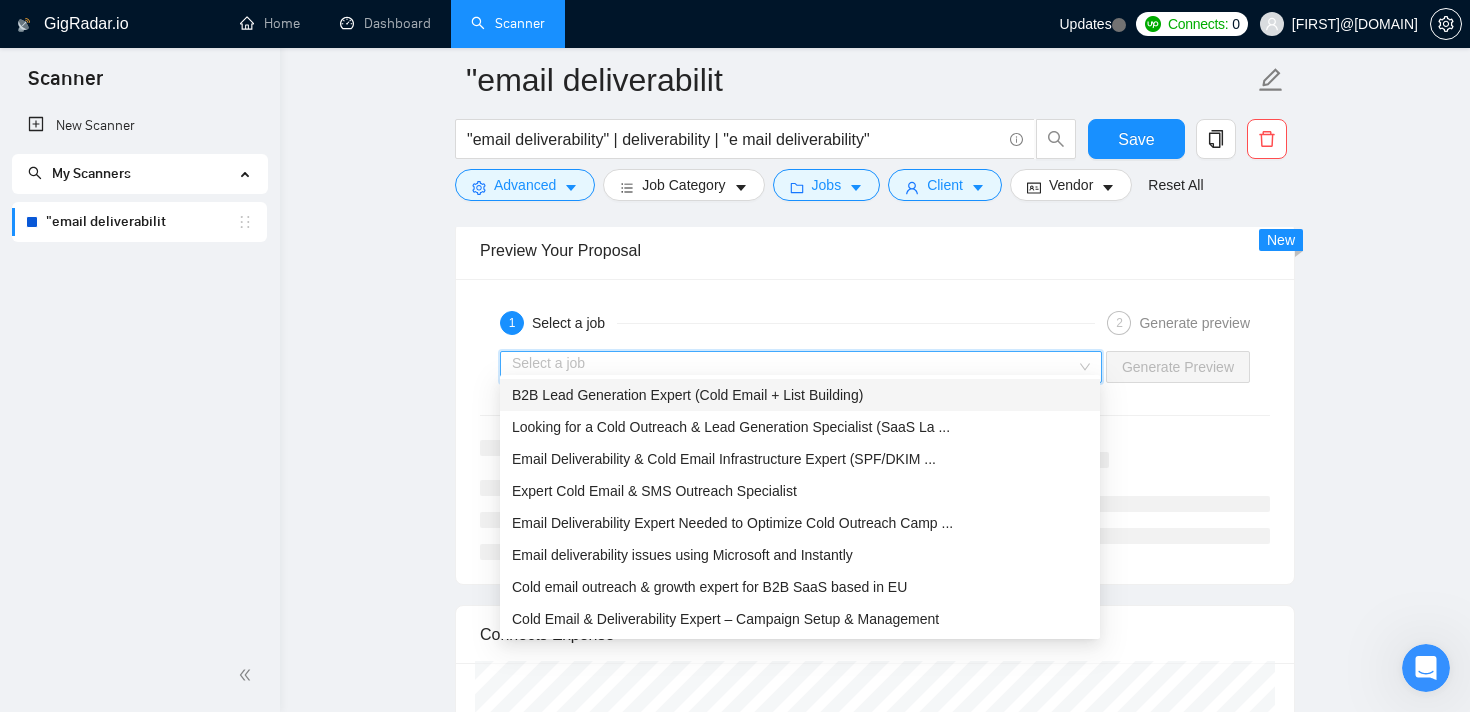 click on "B2B Lead Generation Expert (Cold Email + List Building)" at bounding box center (687, 395) 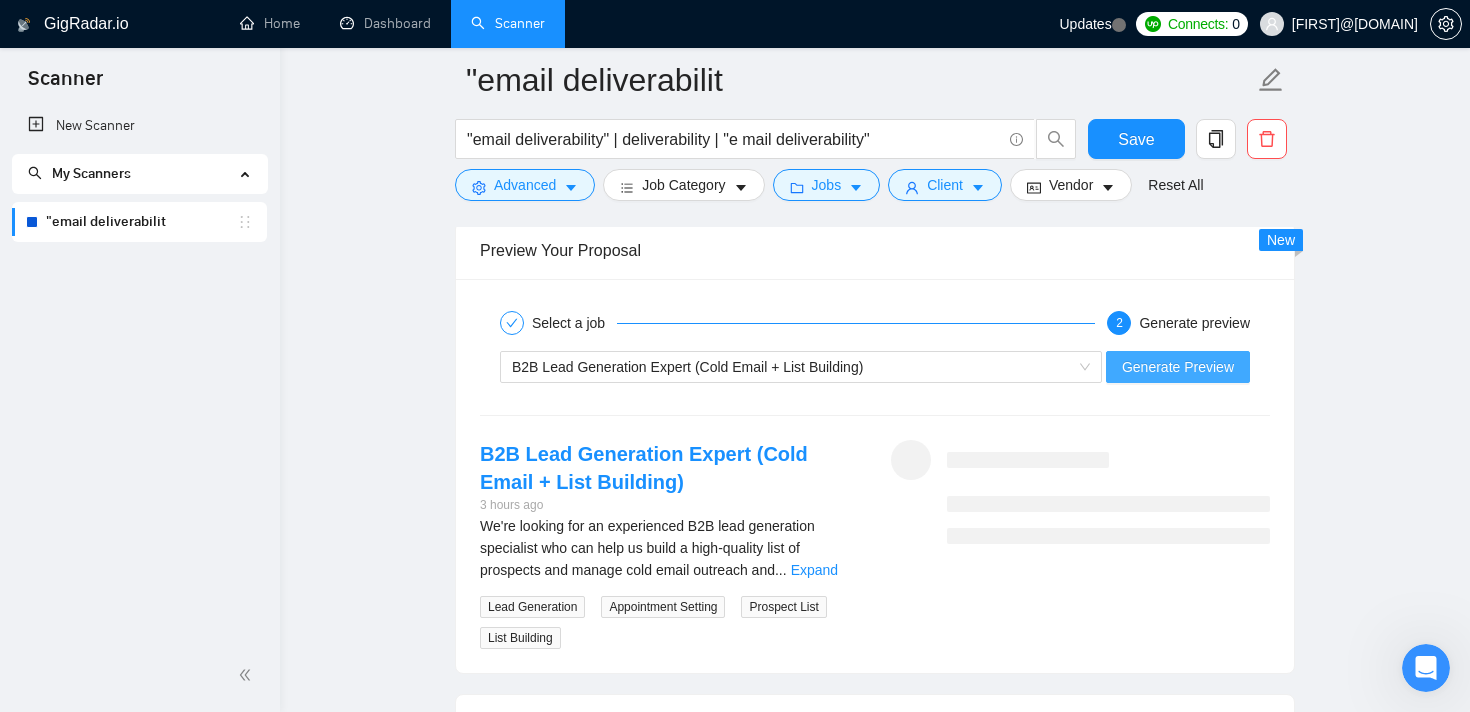 click on "Generate Preview" at bounding box center (1178, 367) 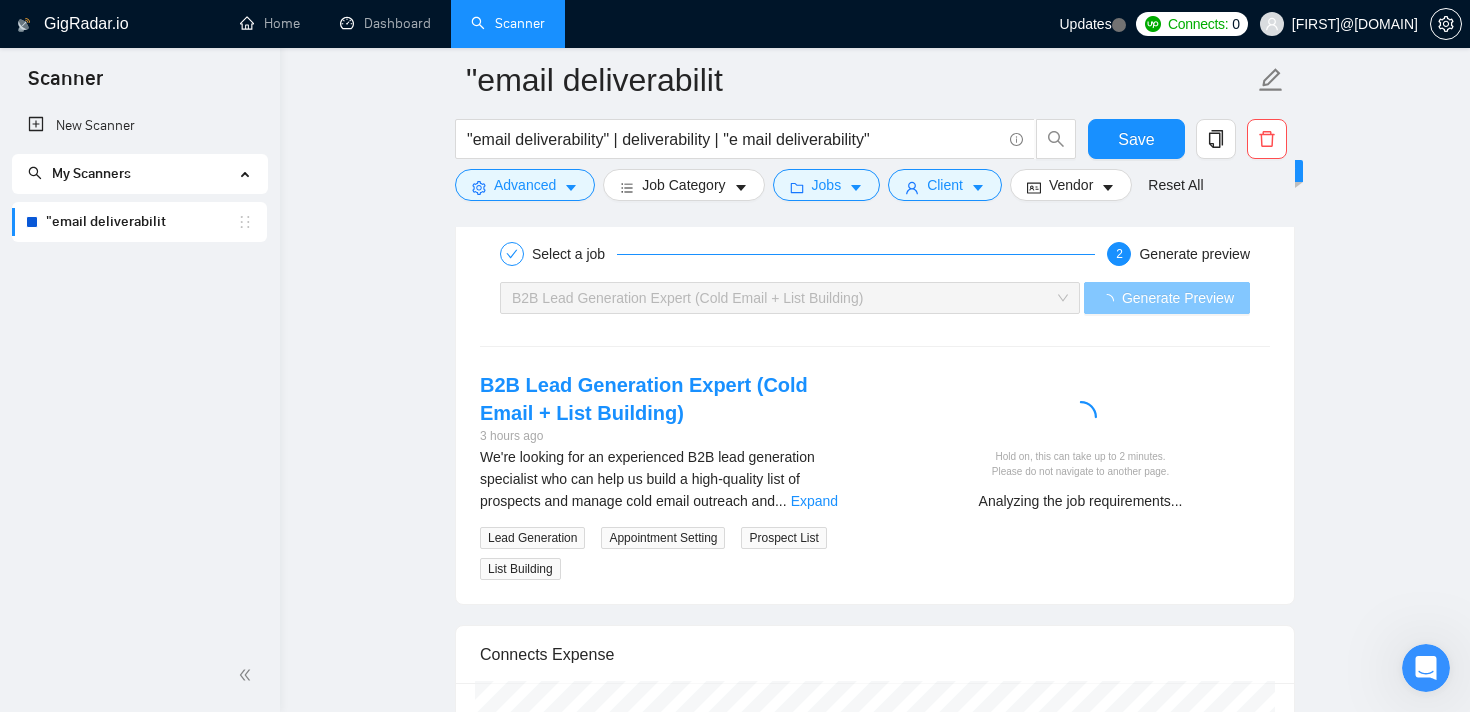 scroll, scrollTop: 2971, scrollLeft: 0, axis: vertical 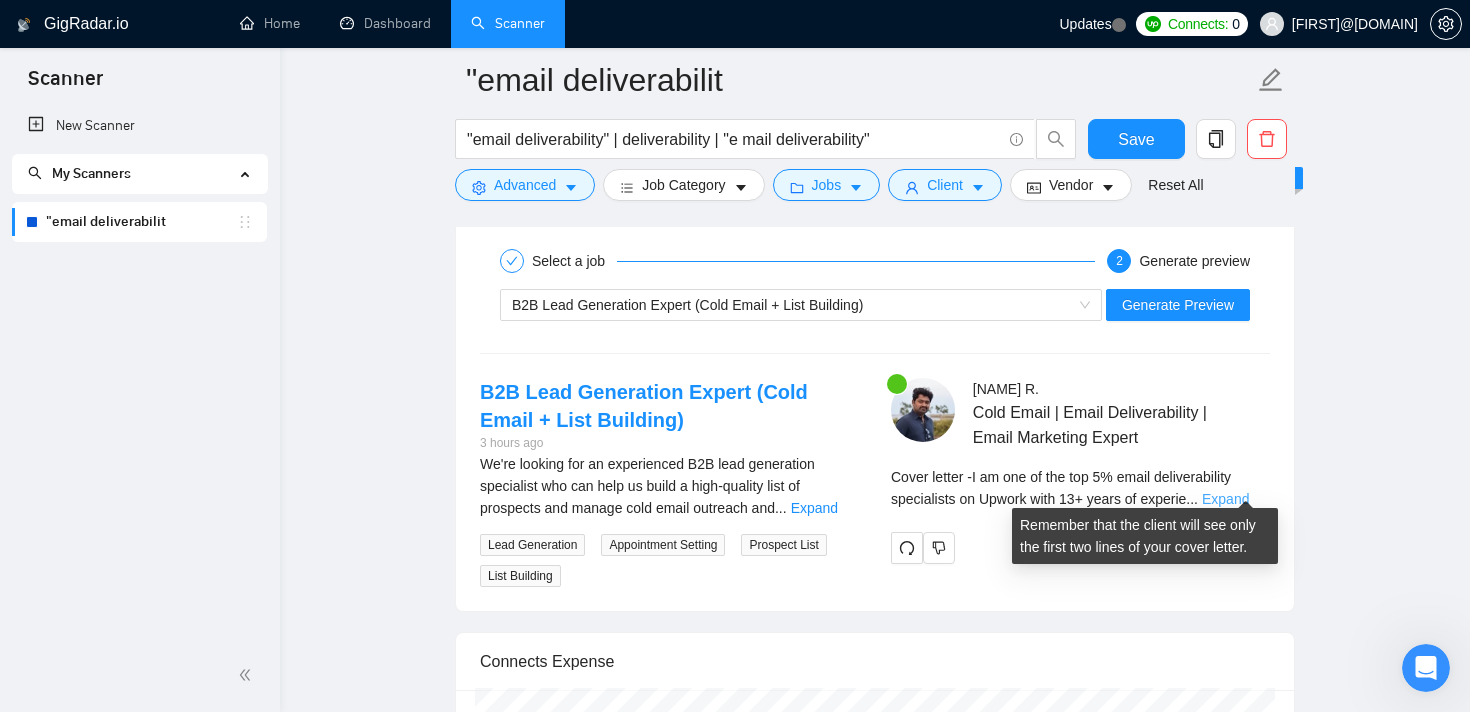 click on "Expand" at bounding box center (1225, 499) 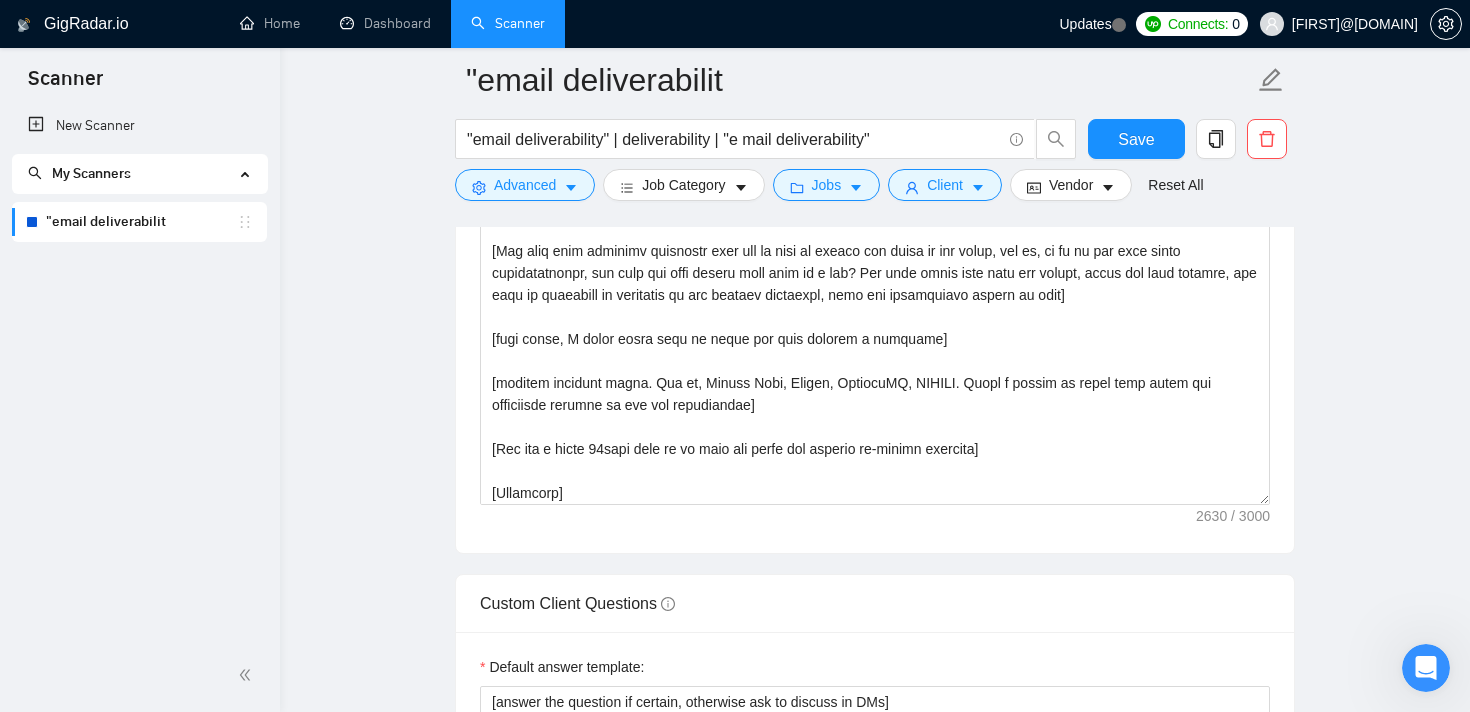 scroll, scrollTop: 1592, scrollLeft: 0, axis: vertical 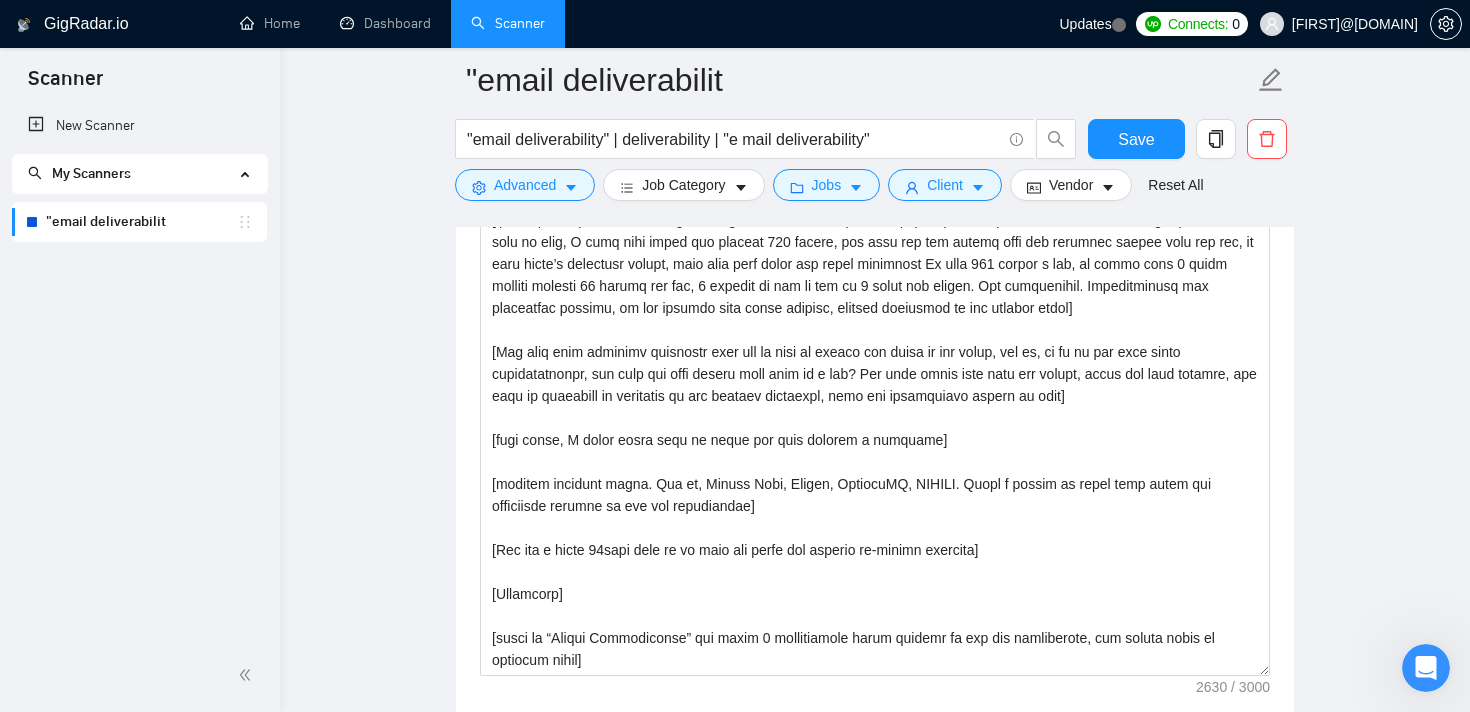 drag, startPoint x: 1262, startPoint y: 488, endPoint x: 1292, endPoint y: 651, distance: 165.73775 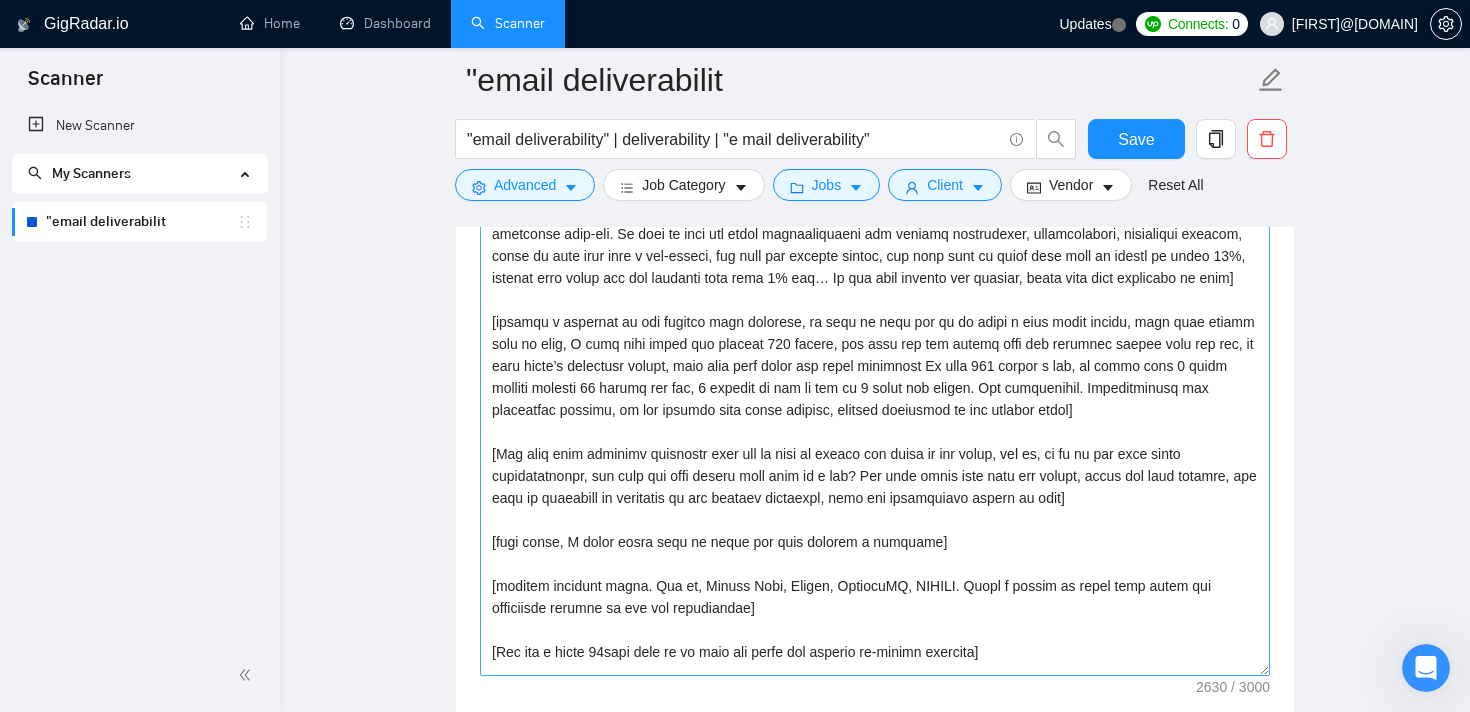 scroll, scrollTop: 0, scrollLeft: 0, axis: both 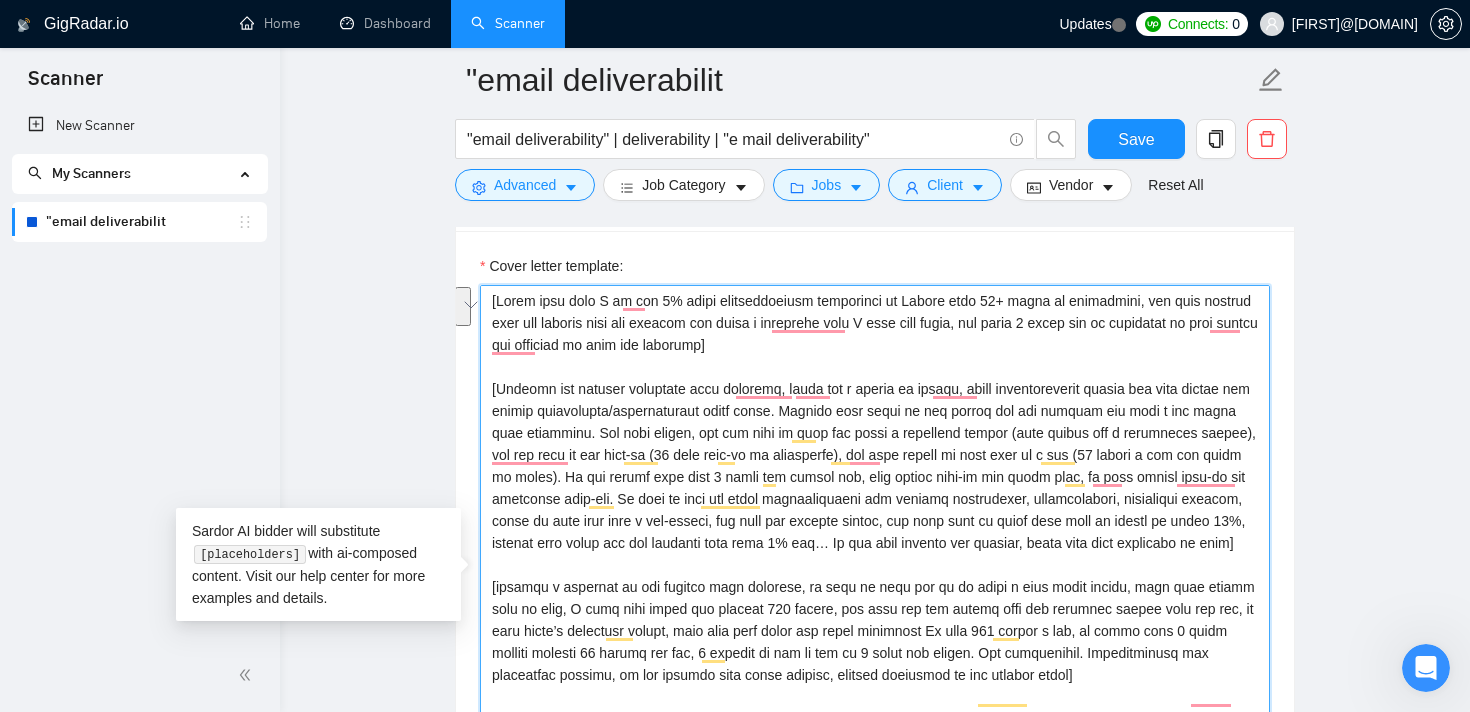 drag, startPoint x: 797, startPoint y: 377, endPoint x: 818, endPoint y: 398, distance: 29.698484 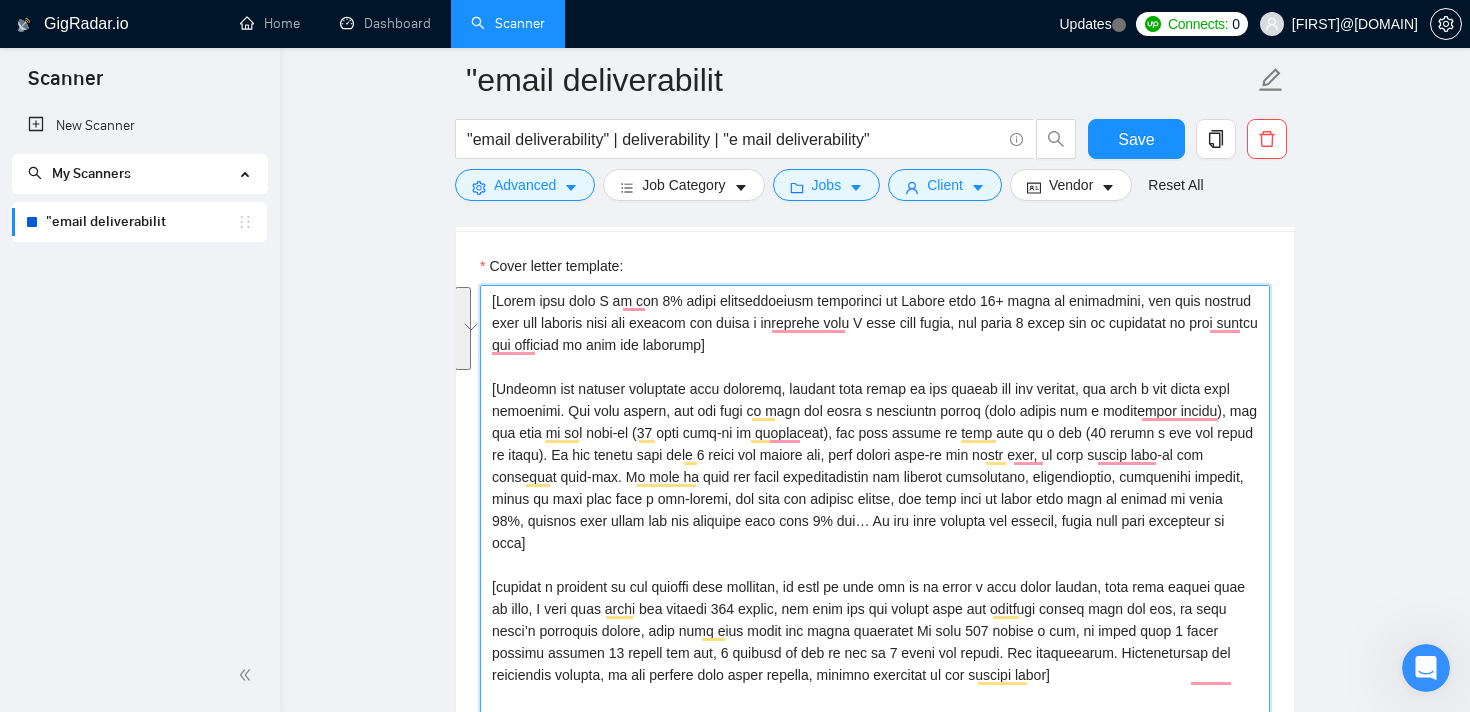 drag, startPoint x: 874, startPoint y: 467, endPoint x: 906, endPoint y: 528, distance: 68.88396 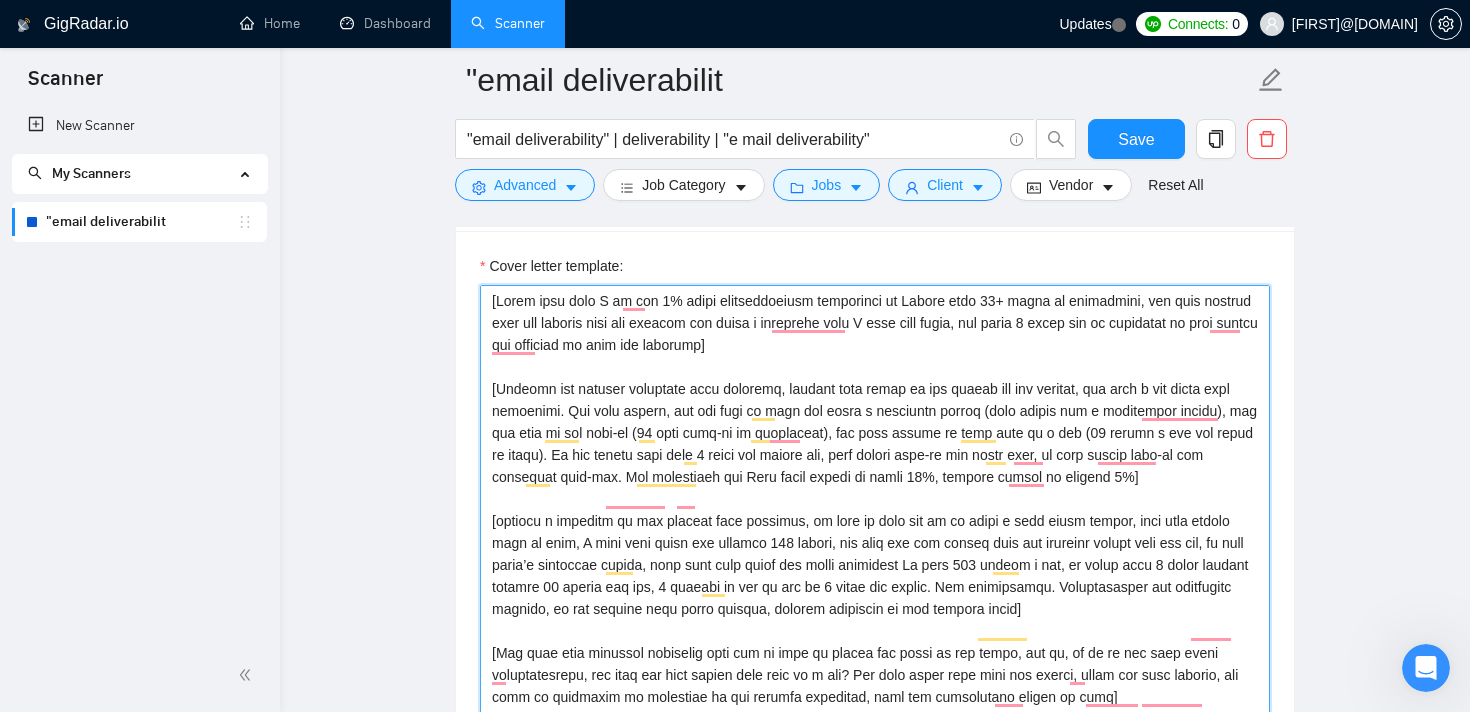 scroll, scrollTop: 26, scrollLeft: 0, axis: vertical 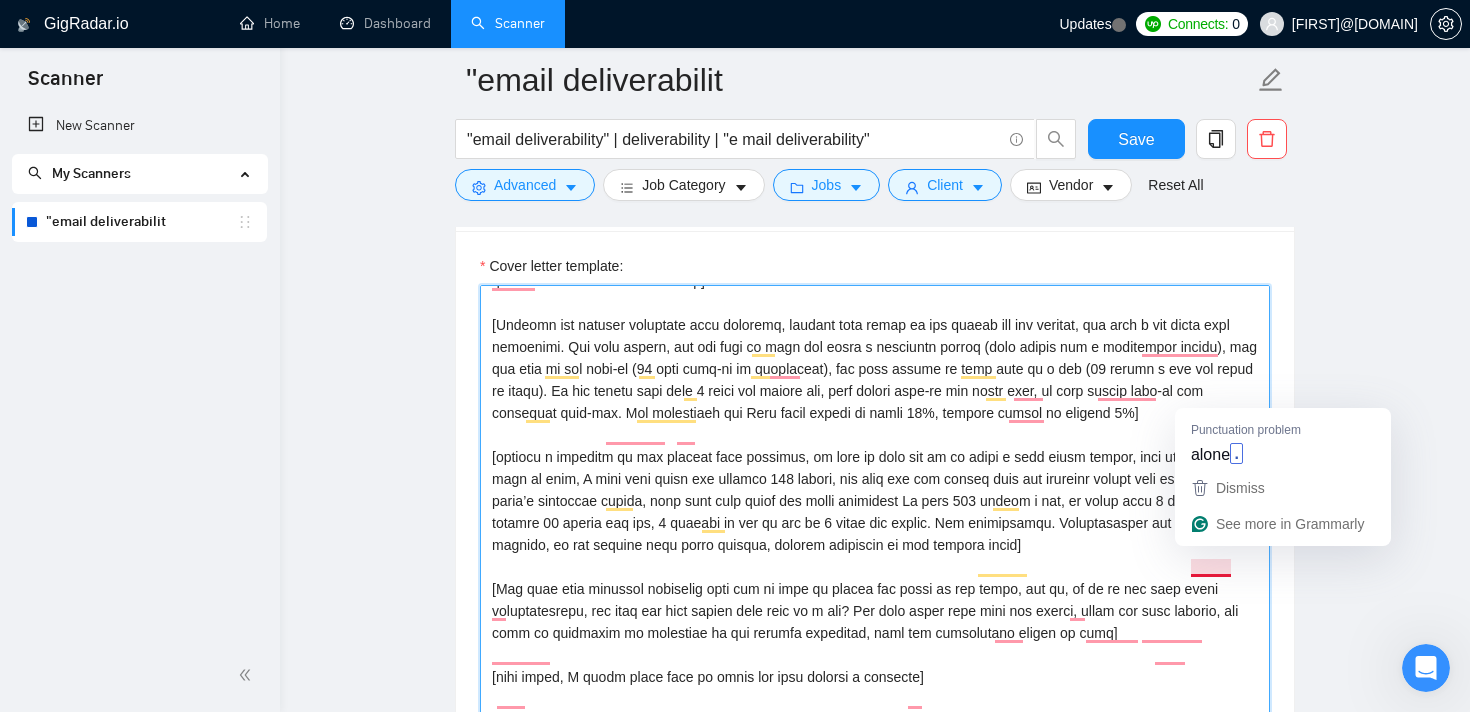 drag, startPoint x: 1070, startPoint y: 532, endPoint x: 1224, endPoint y: 559, distance: 156.34897 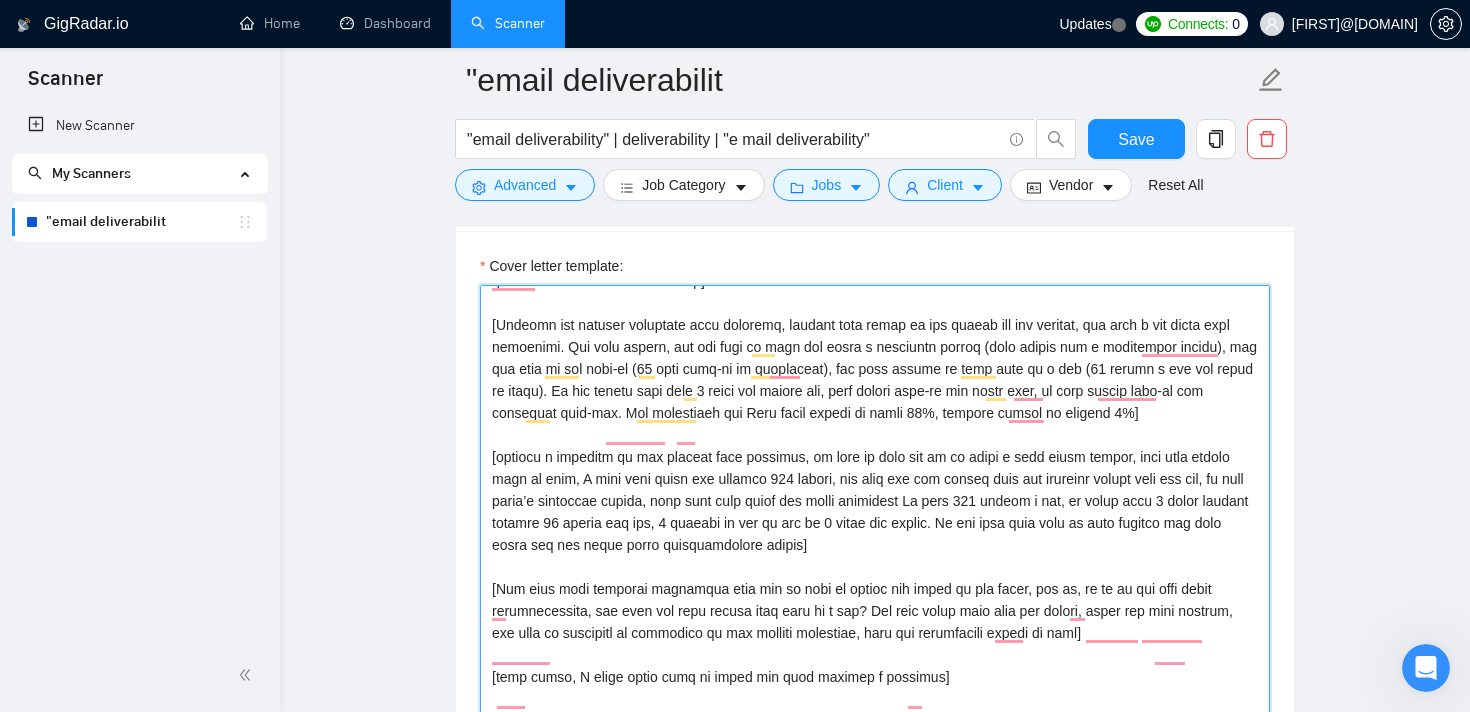 scroll, scrollTop: 145, scrollLeft: 0, axis: vertical 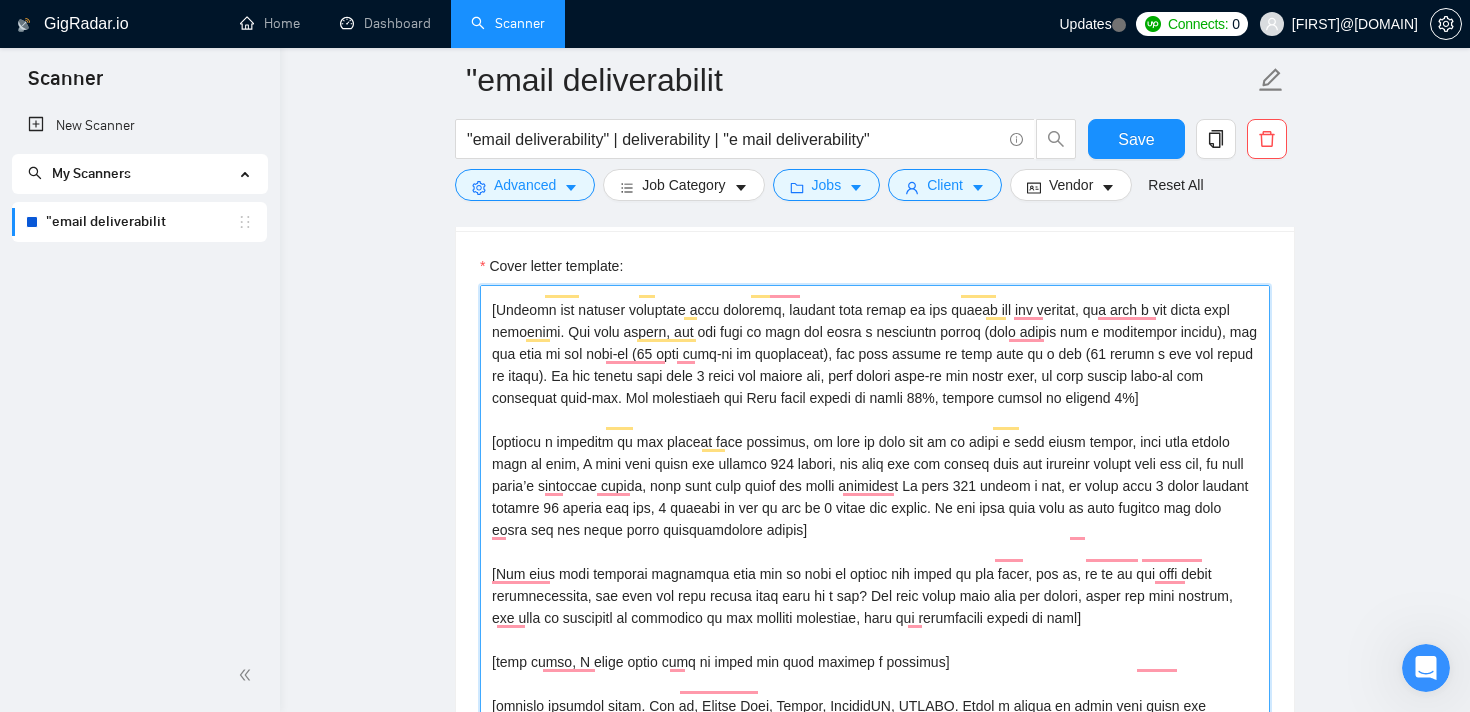 drag, startPoint x: 1093, startPoint y: 519, endPoint x: 1134, endPoint y: 516, distance: 41.109608 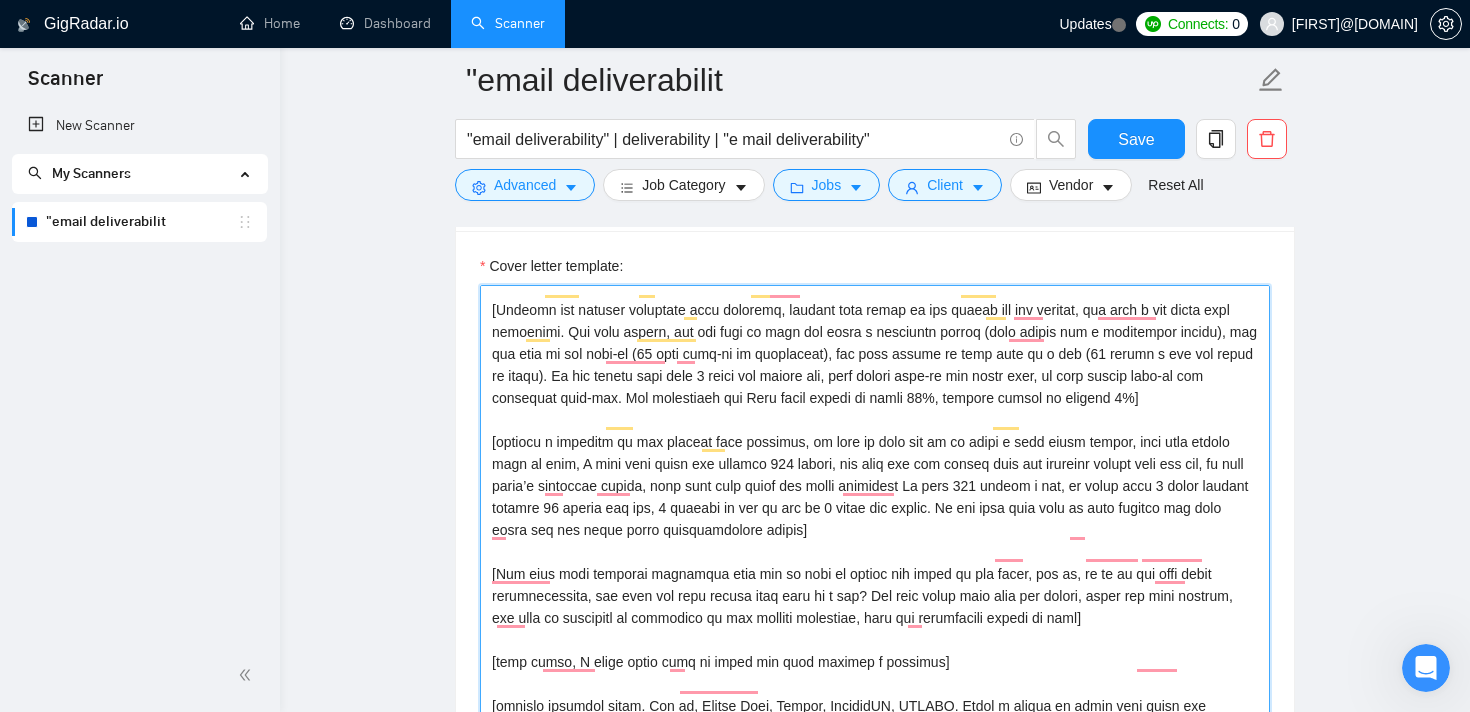 drag, startPoint x: 1172, startPoint y: 515, endPoint x: 645, endPoint y: 546, distance: 527.91095 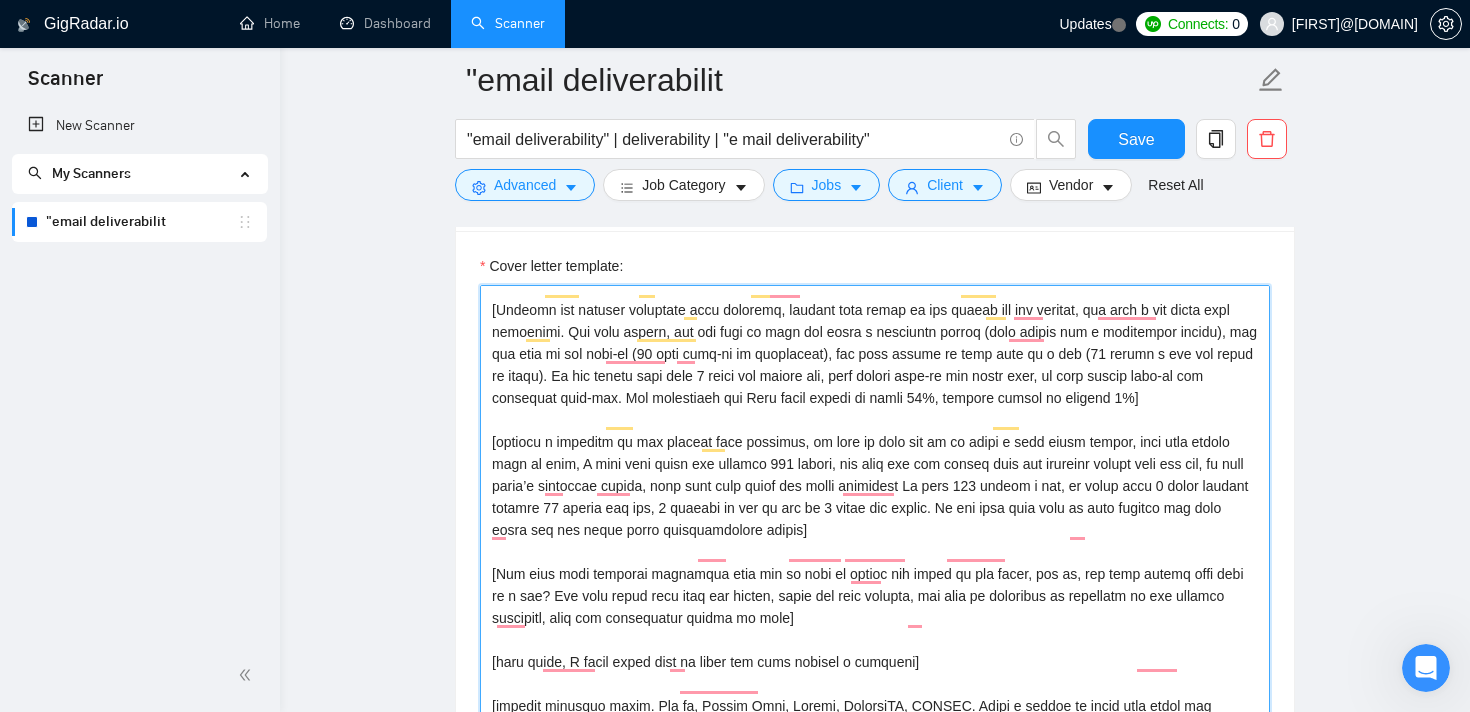 click on "Cover letter template:" at bounding box center [875, 591] 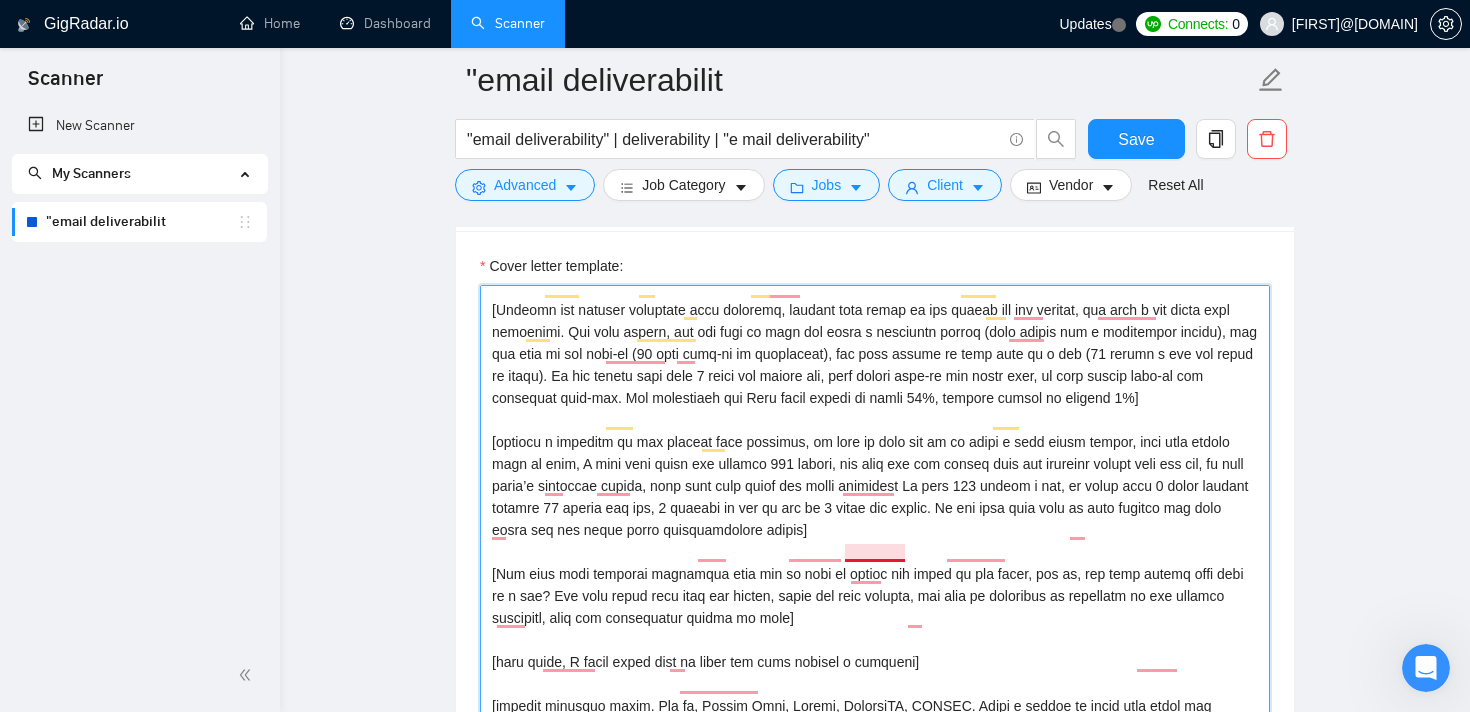 click on "Cover letter template:" at bounding box center (875, 591) 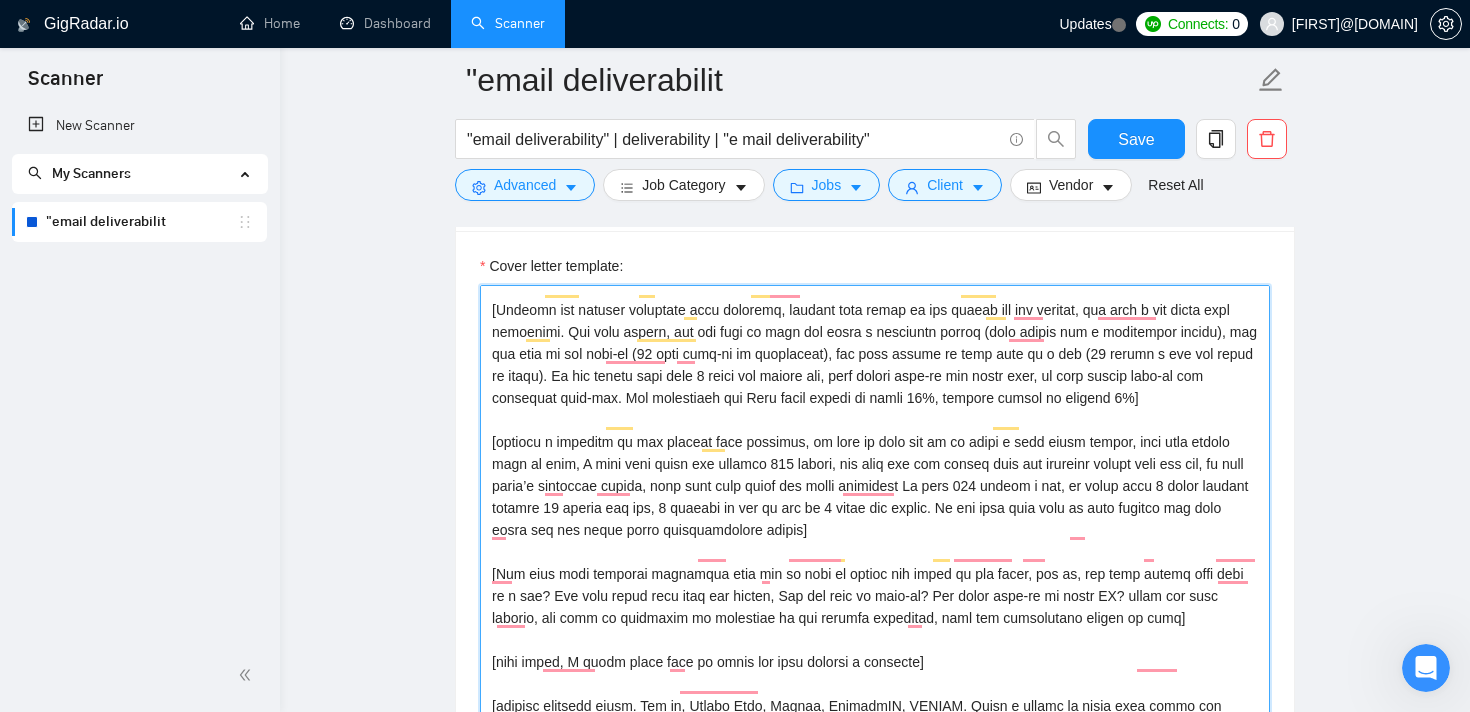 click on "Cover letter template:" at bounding box center (875, 591) 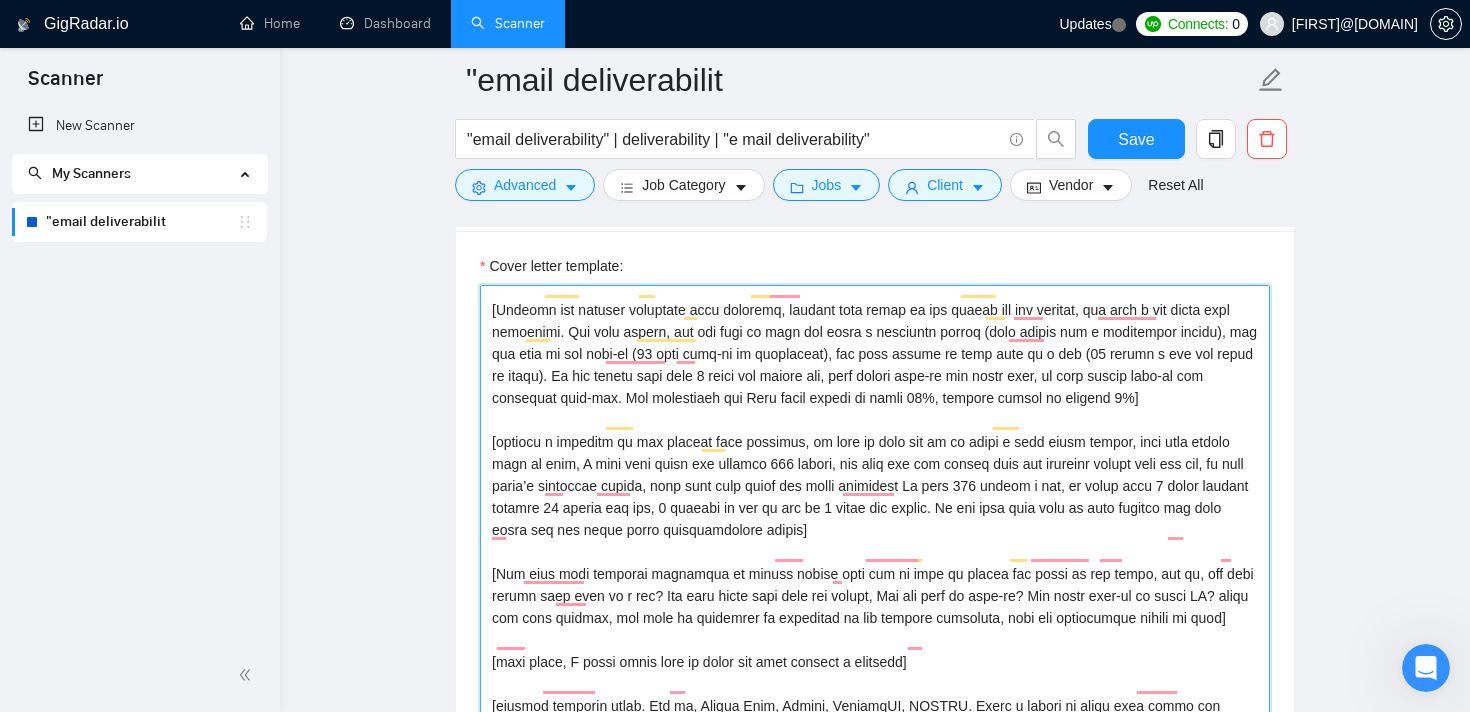 scroll, scrollTop: 167, scrollLeft: 0, axis: vertical 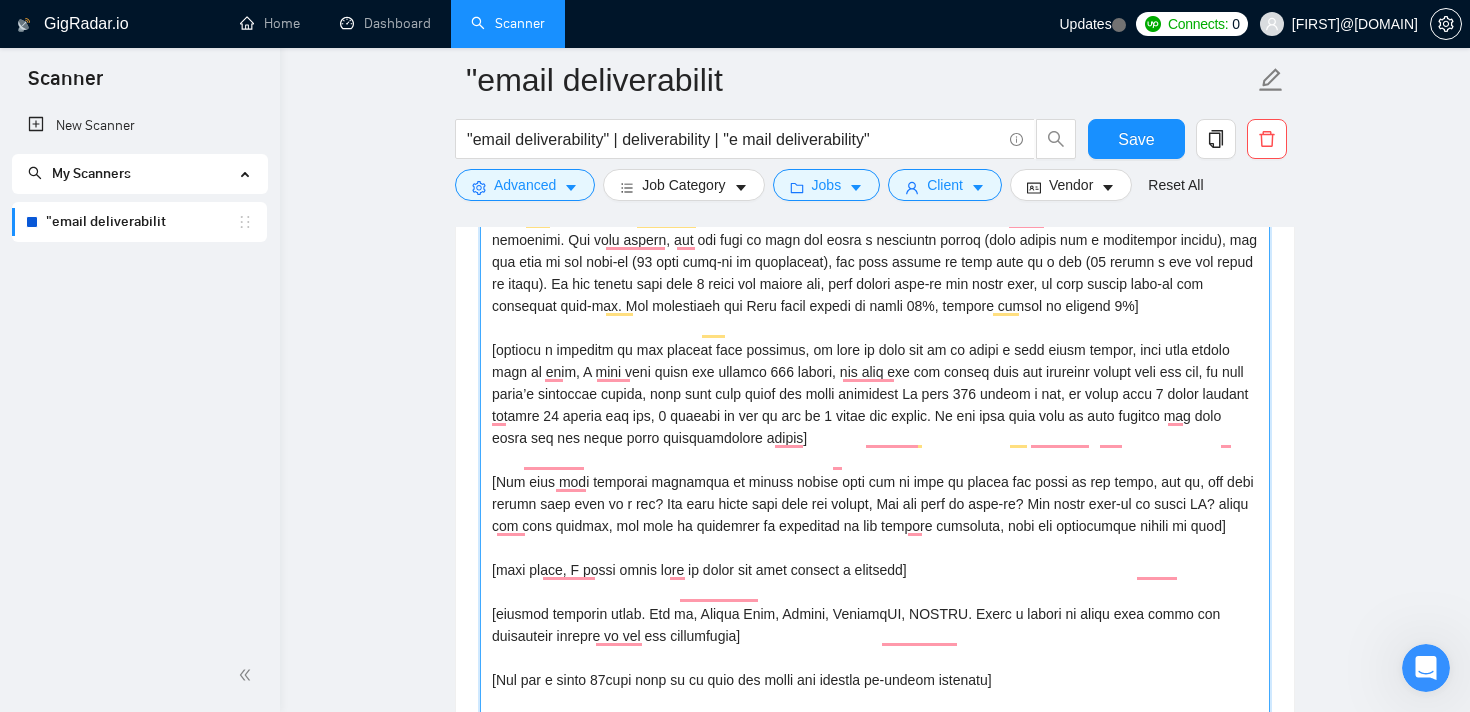 click on "Cover letter template:" at bounding box center [875, 499] 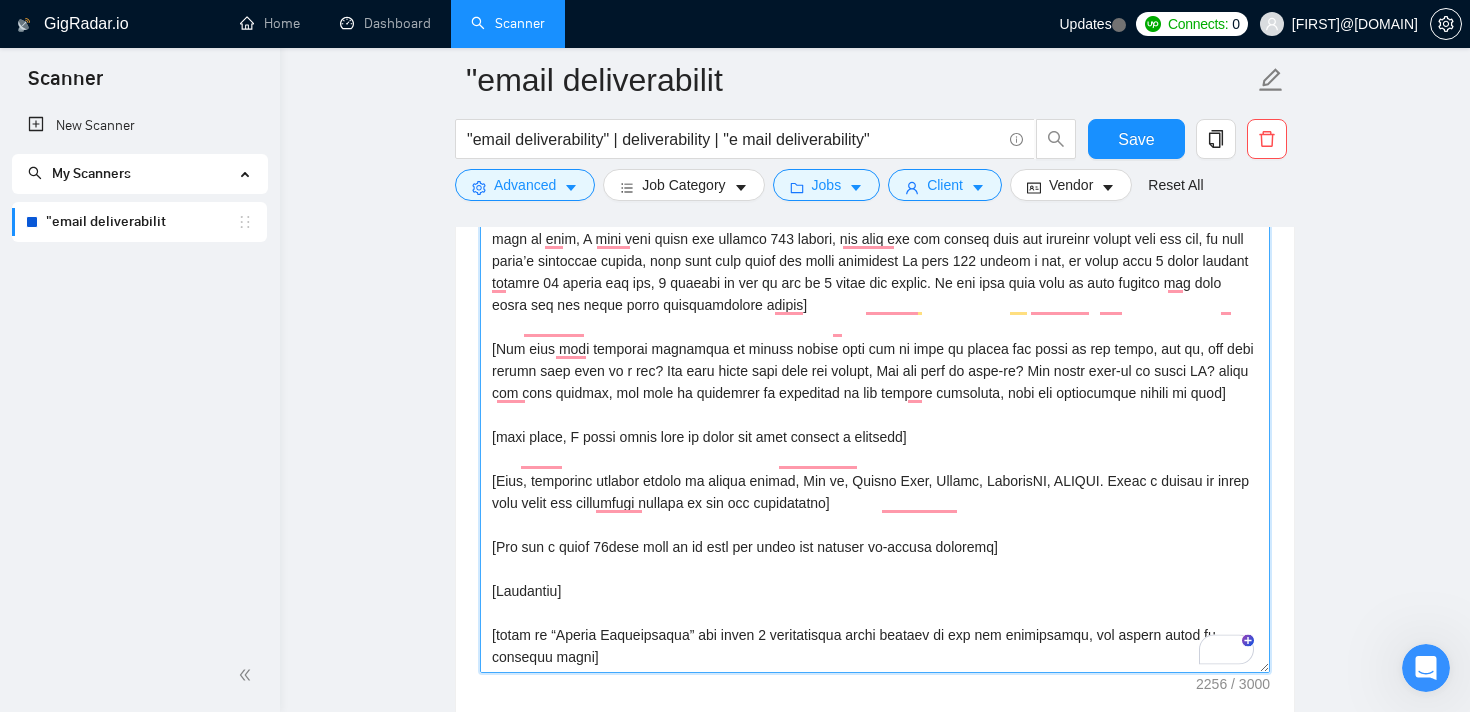 scroll, scrollTop: 1596, scrollLeft: 0, axis: vertical 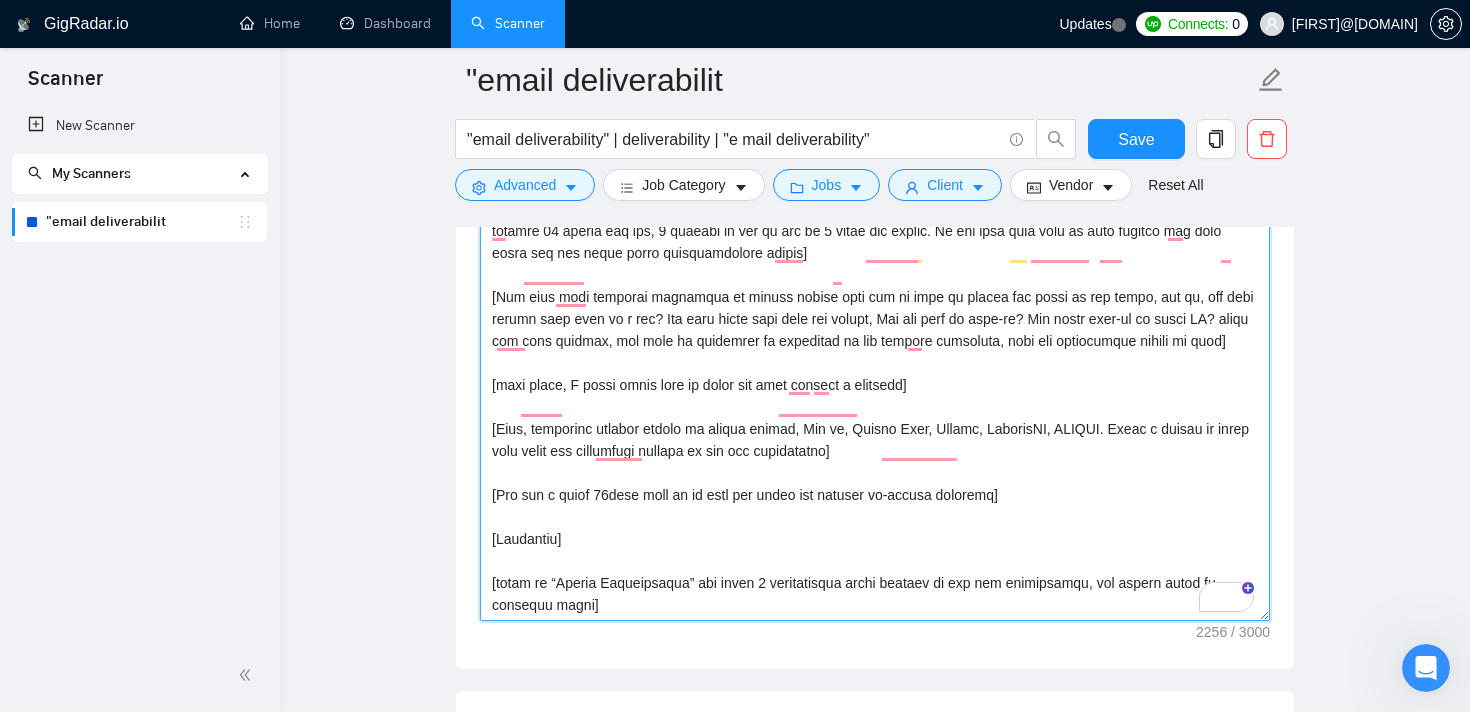 click on "Cover letter template:" at bounding box center [875, 314] 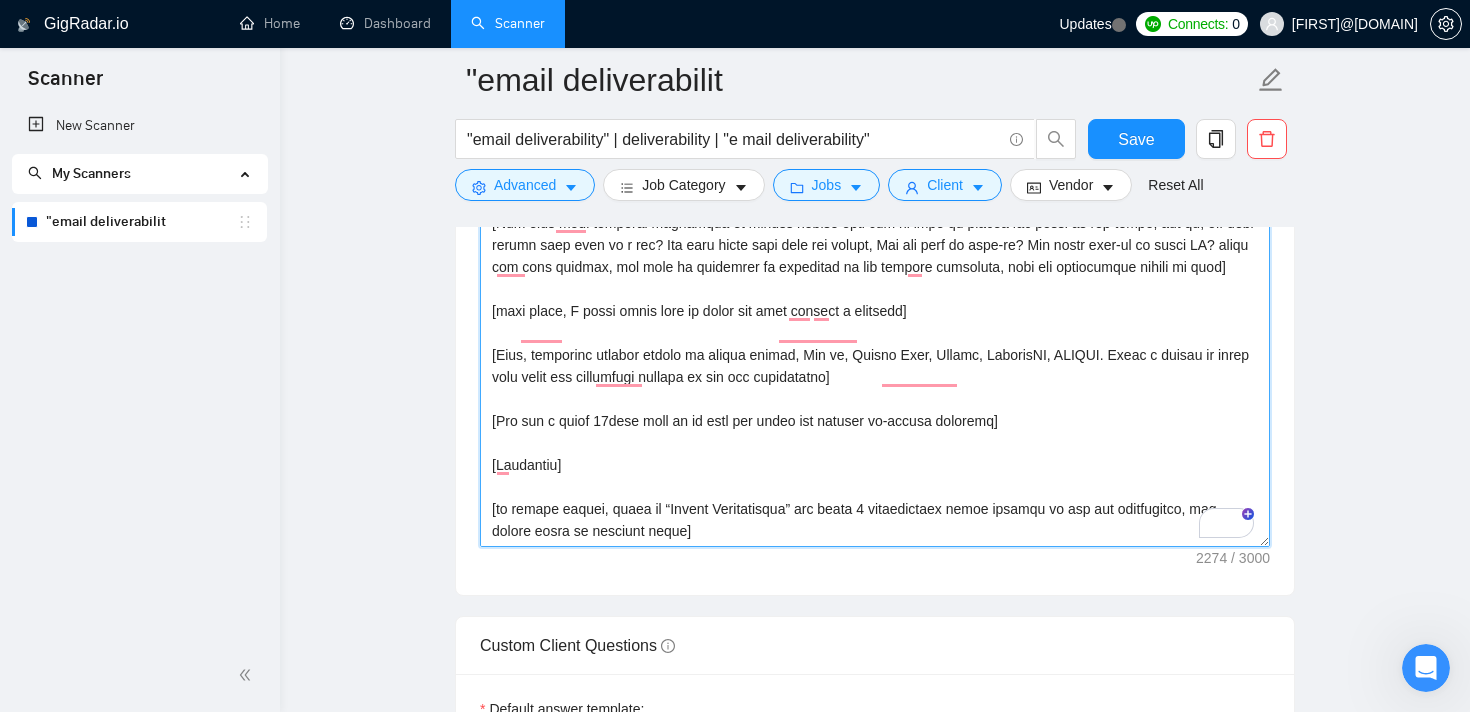 scroll, scrollTop: 1722, scrollLeft: 0, axis: vertical 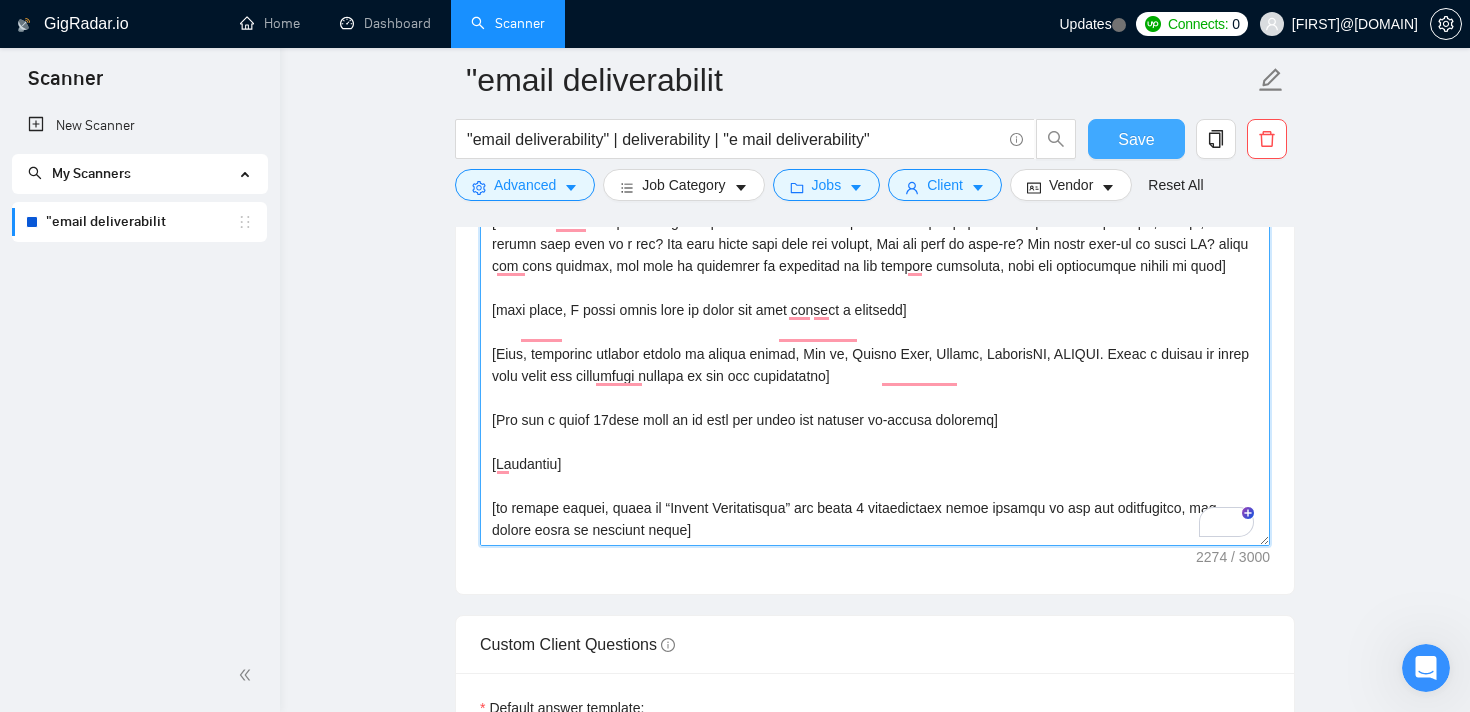 type on "[Start with that I am top 5% email deliverability specialist on Upwork with 13+ years of experience, tie this message with the problem they are stating and build a confident that I will help solve, the first 2 lines are so important as that induce the employer to open the proposal]
[Address the problem statement they outlined, provide what could be the reason for the problem, and talk a bit about best practices. For cold emails, you can talk if they are using a secondary domain (they should use a secoundary domain), how did they do the warm-up (14 days warm-up is compulsory), how many emails do they send in a day (20 emails a day per inbox is ideal). Do not create more than 3 users per domain etc, then change warm-up tag every week, do both manual warm-up and automated warm-ups. The beachmarks are Open rates should be above 50%, replies should be minimum 2%]
[provide a solution to the problem they outlined, in case if they ask us to setup a cold email system, give them budget idea as well, I will give pr..." 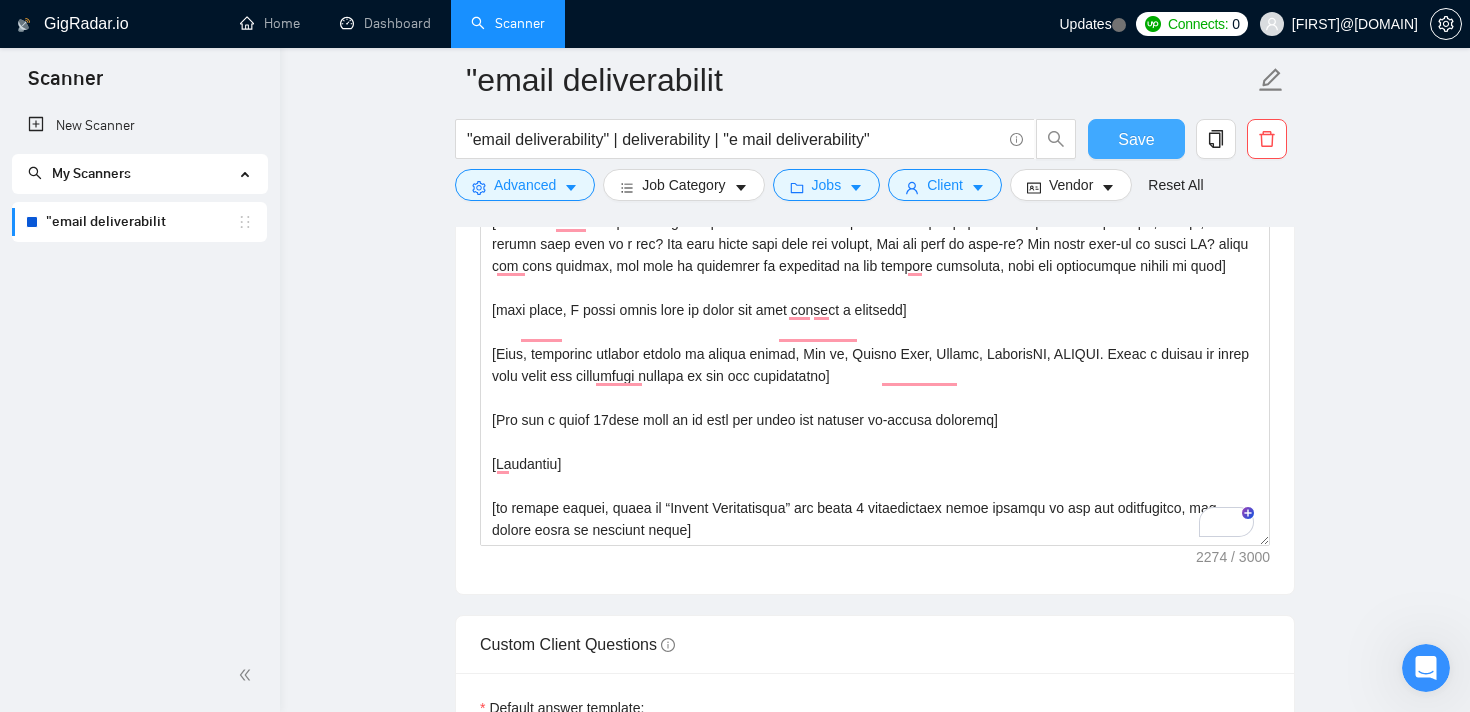 click on "Save" at bounding box center (1136, 139) 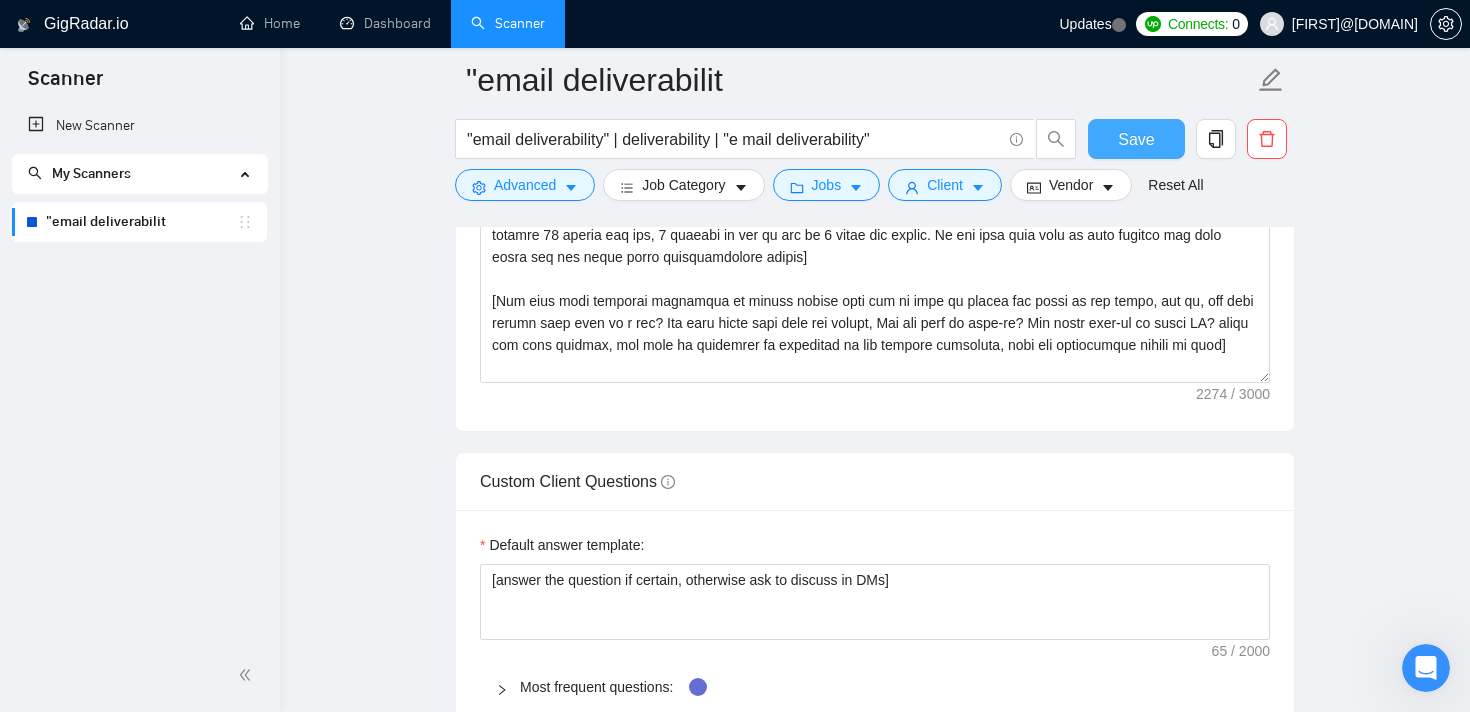 type 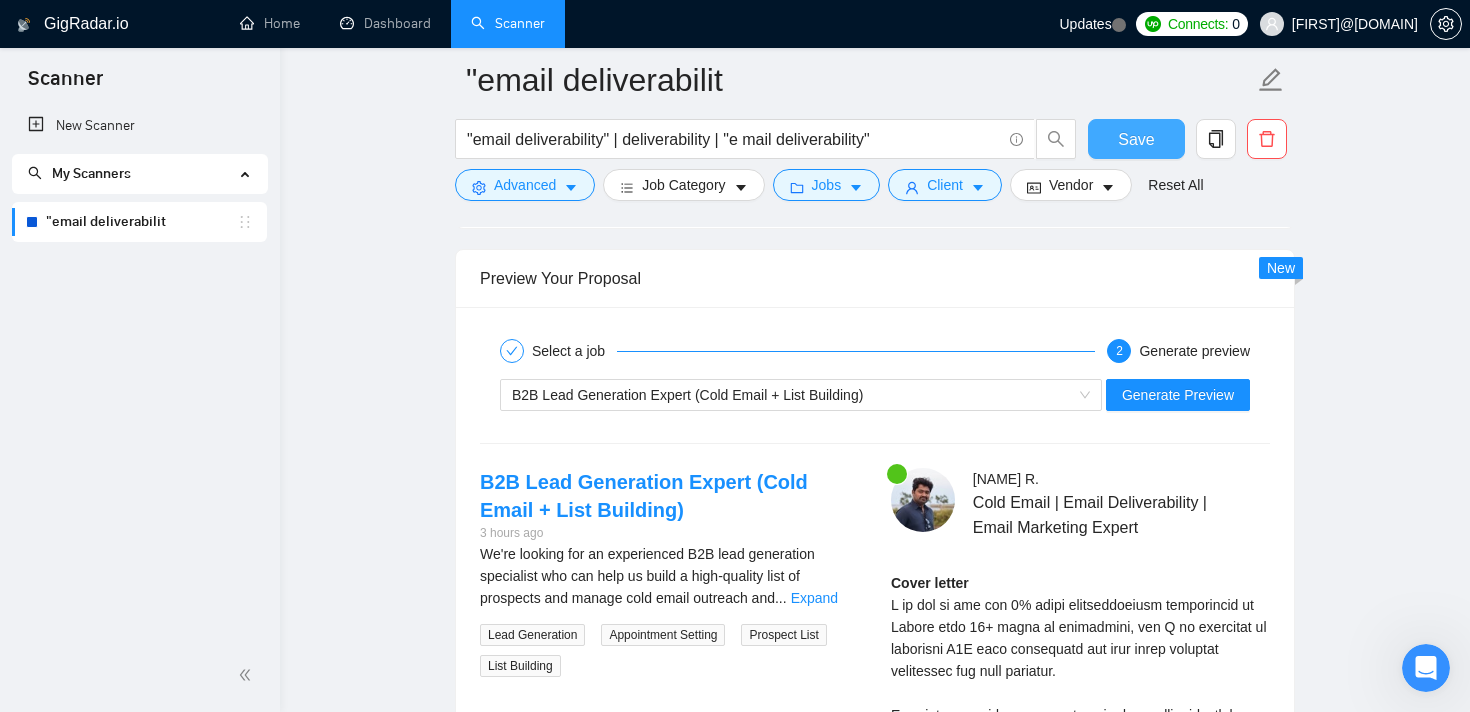scroll, scrollTop: 2883, scrollLeft: 0, axis: vertical 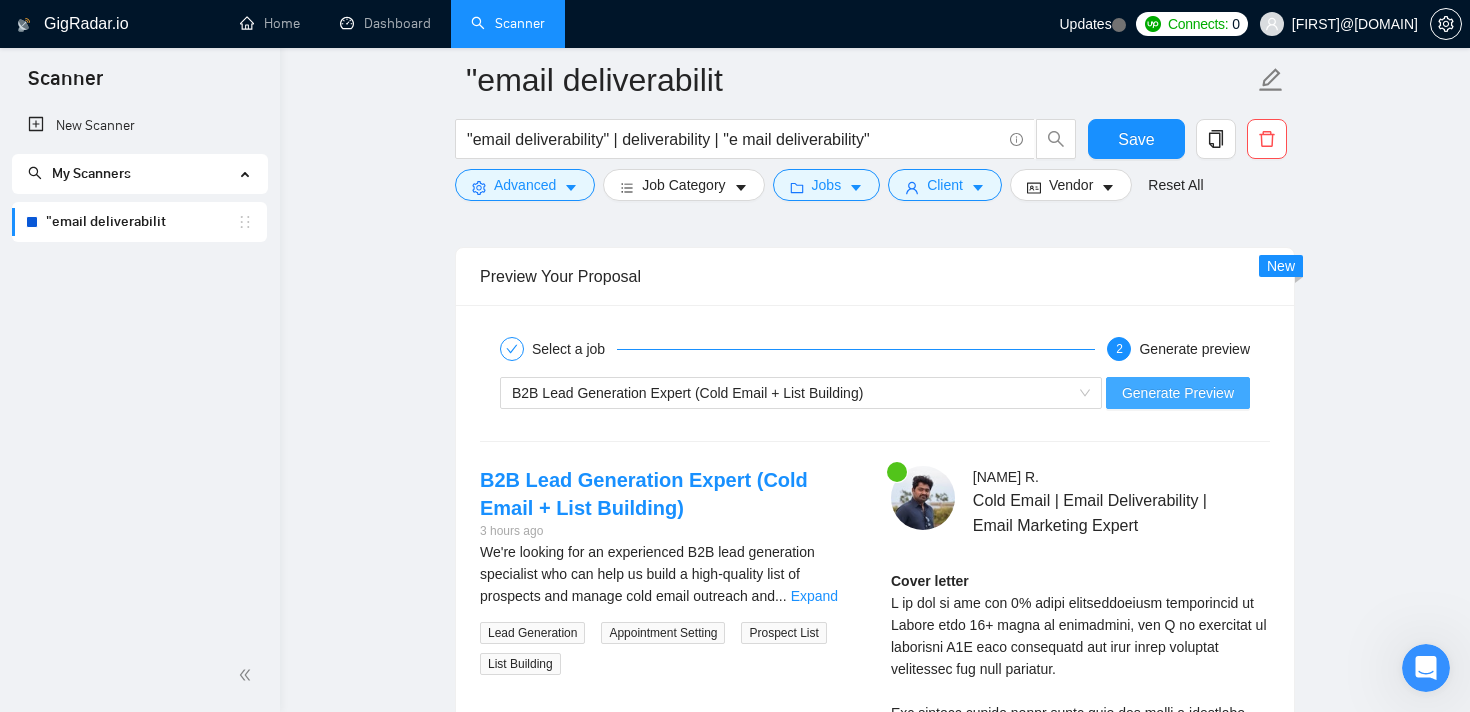 click on "Generate Preview" at bounding box center (1178, 393) 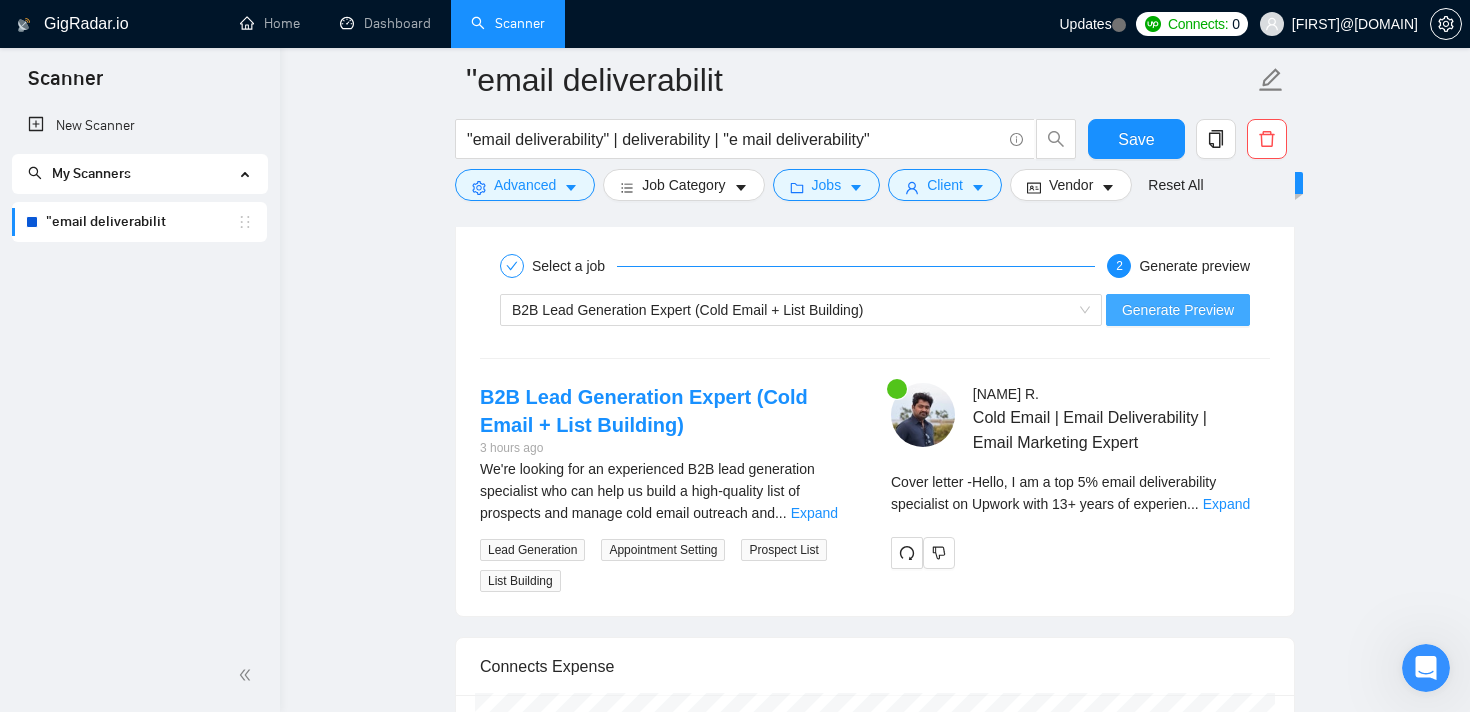 scroll, scrollTop: 2970, scrollLeft: 0, axis: vertical 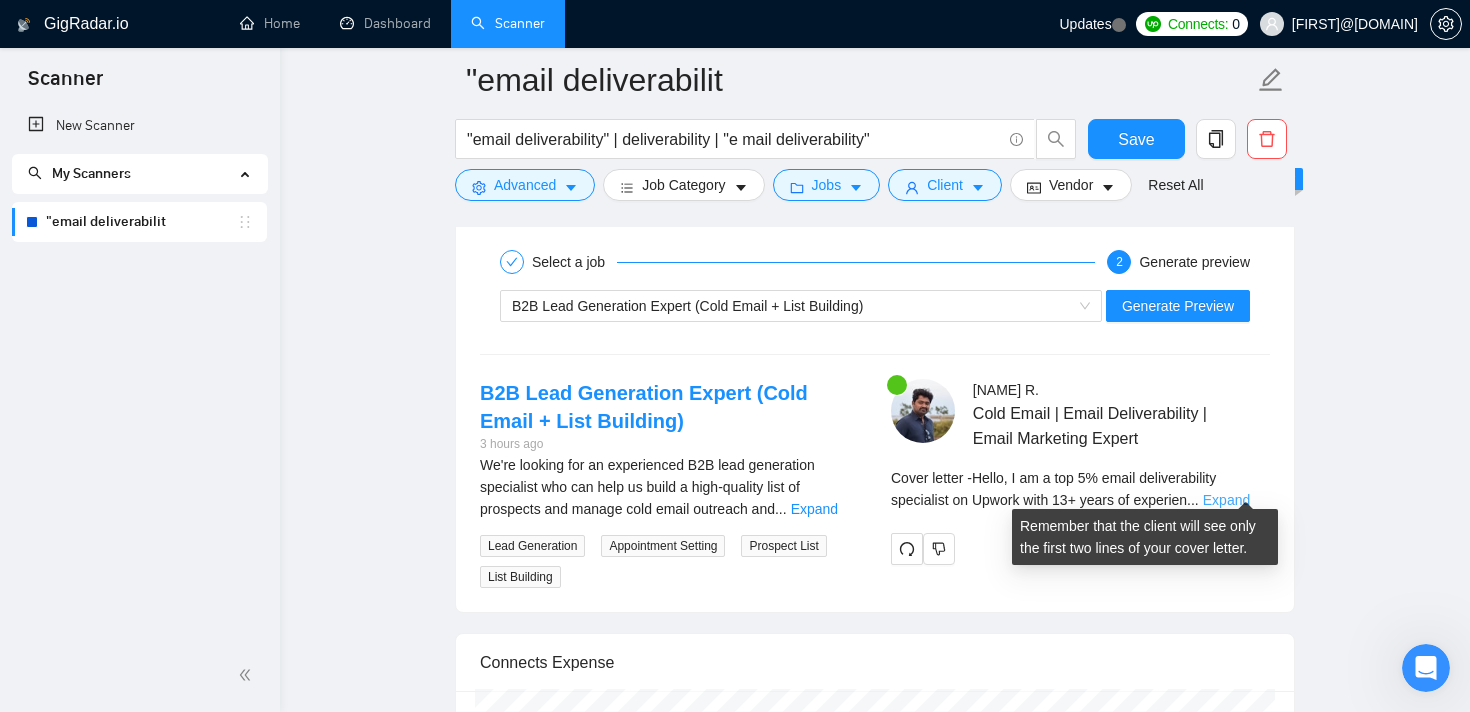 click on "Expand" at bounding box center (1226, 500) 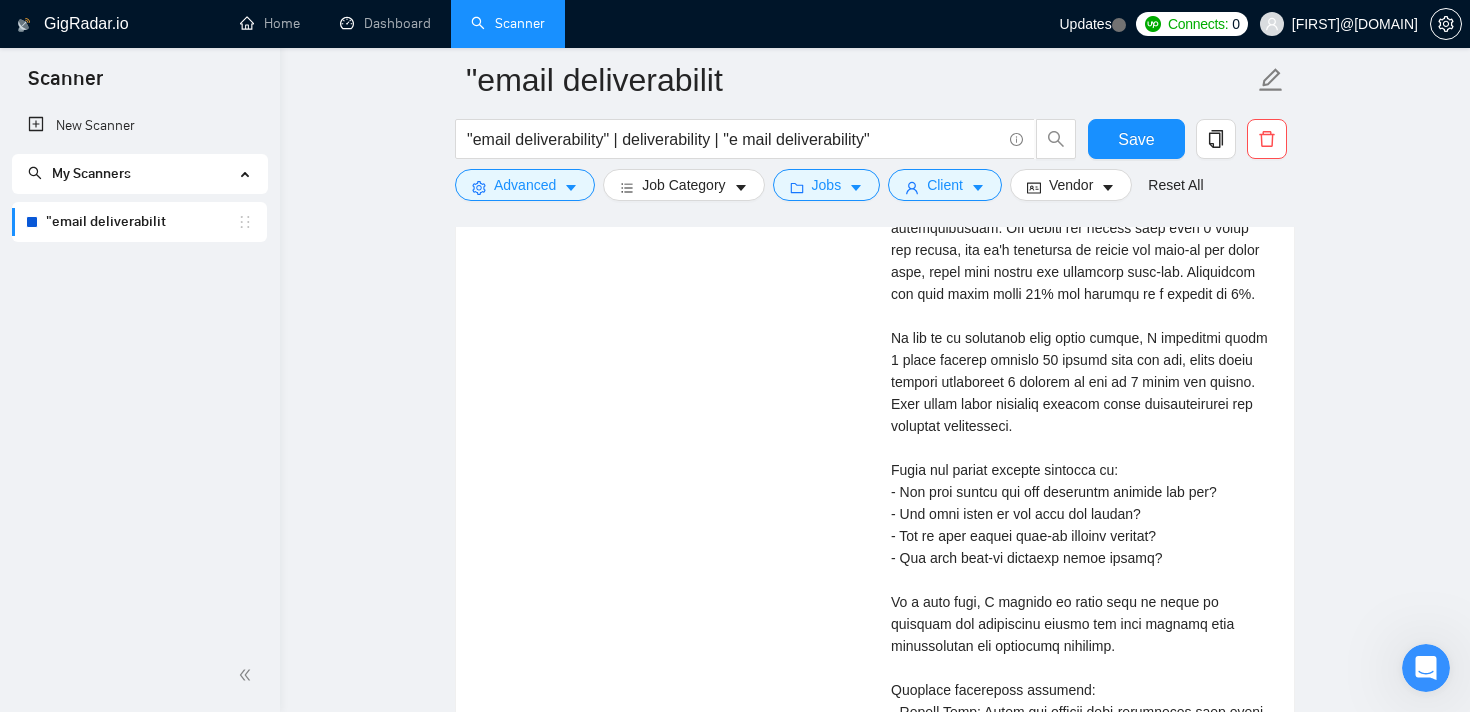 scroll, scrollTop: 3568, scrollLeft: 0, axis: vertical 